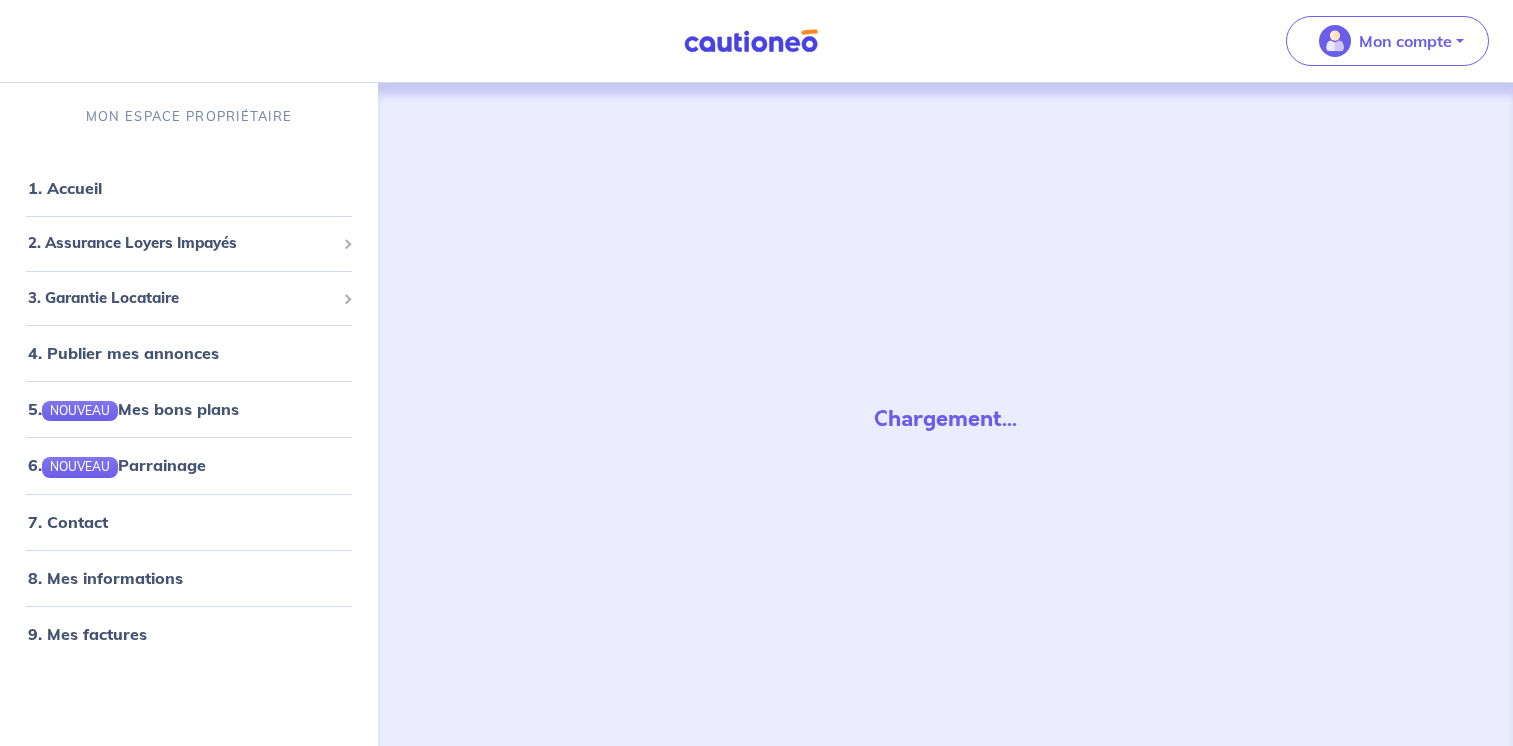 scroll, scrollTop: 0, scrollLeft: 0, axis: both 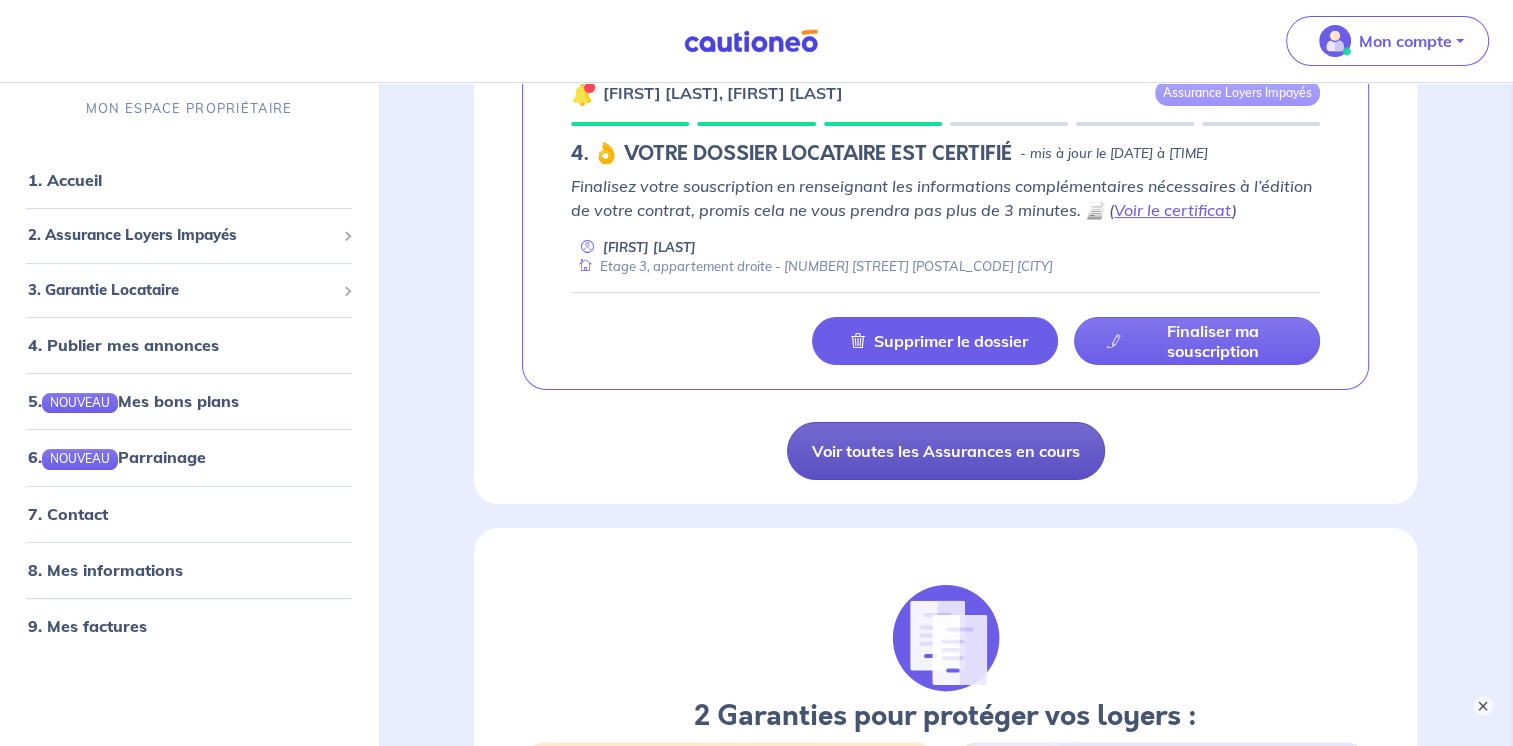 click on "Voir toutes les Assurances en cours" at bounding box center [946, 451] 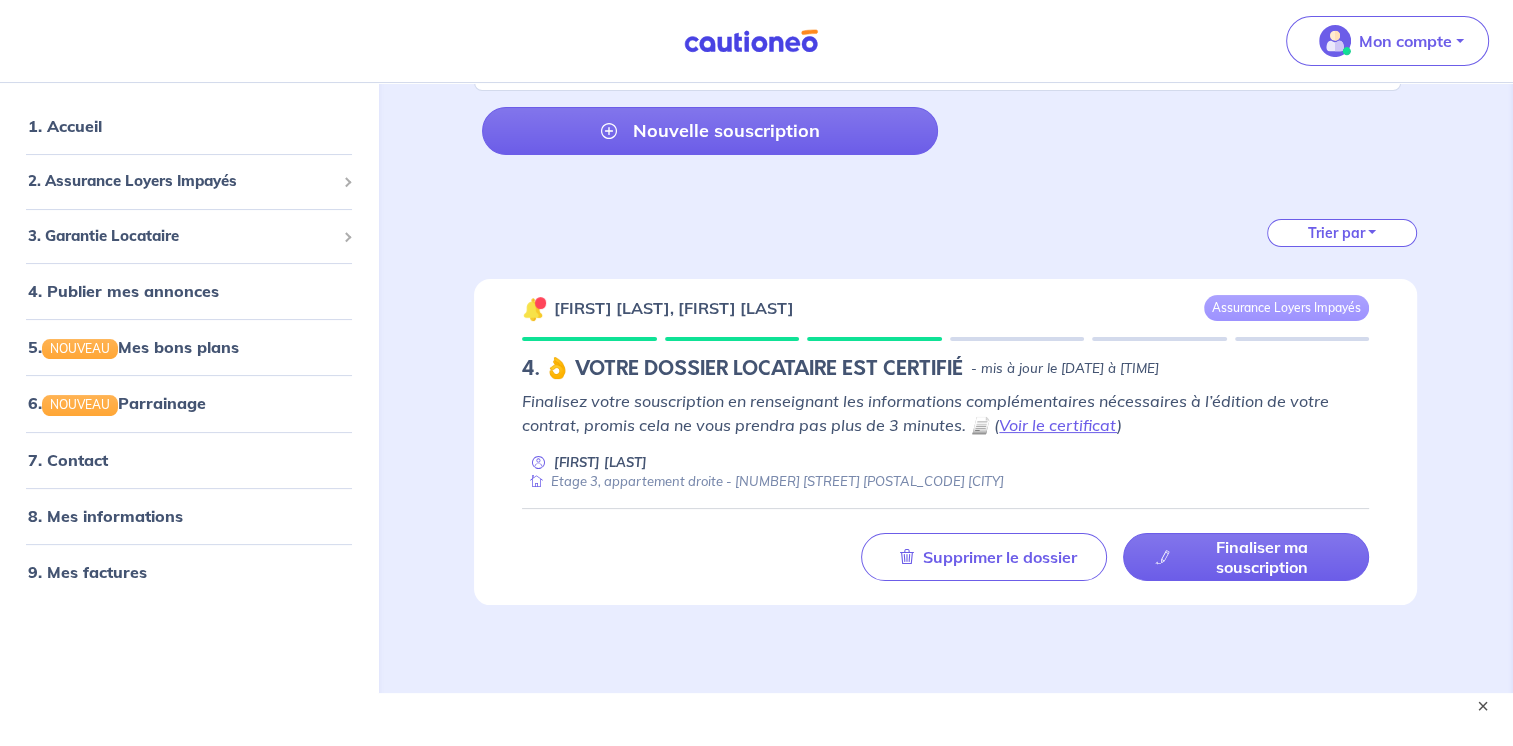 scroll, scrollTop: 308, scrollLeft: 0, axis: vertical 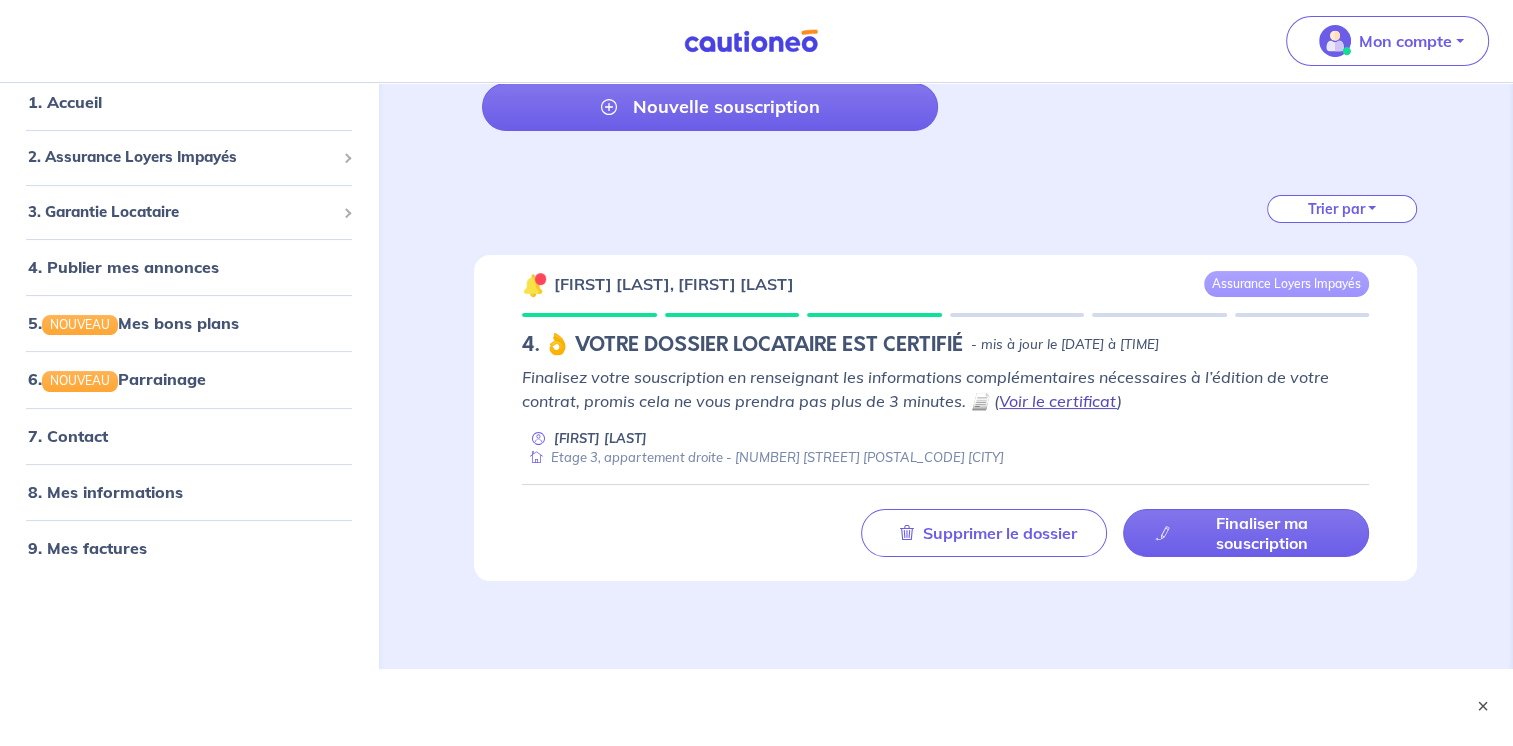 click on "Voir le certificat" at bounding box center (1058, 401) 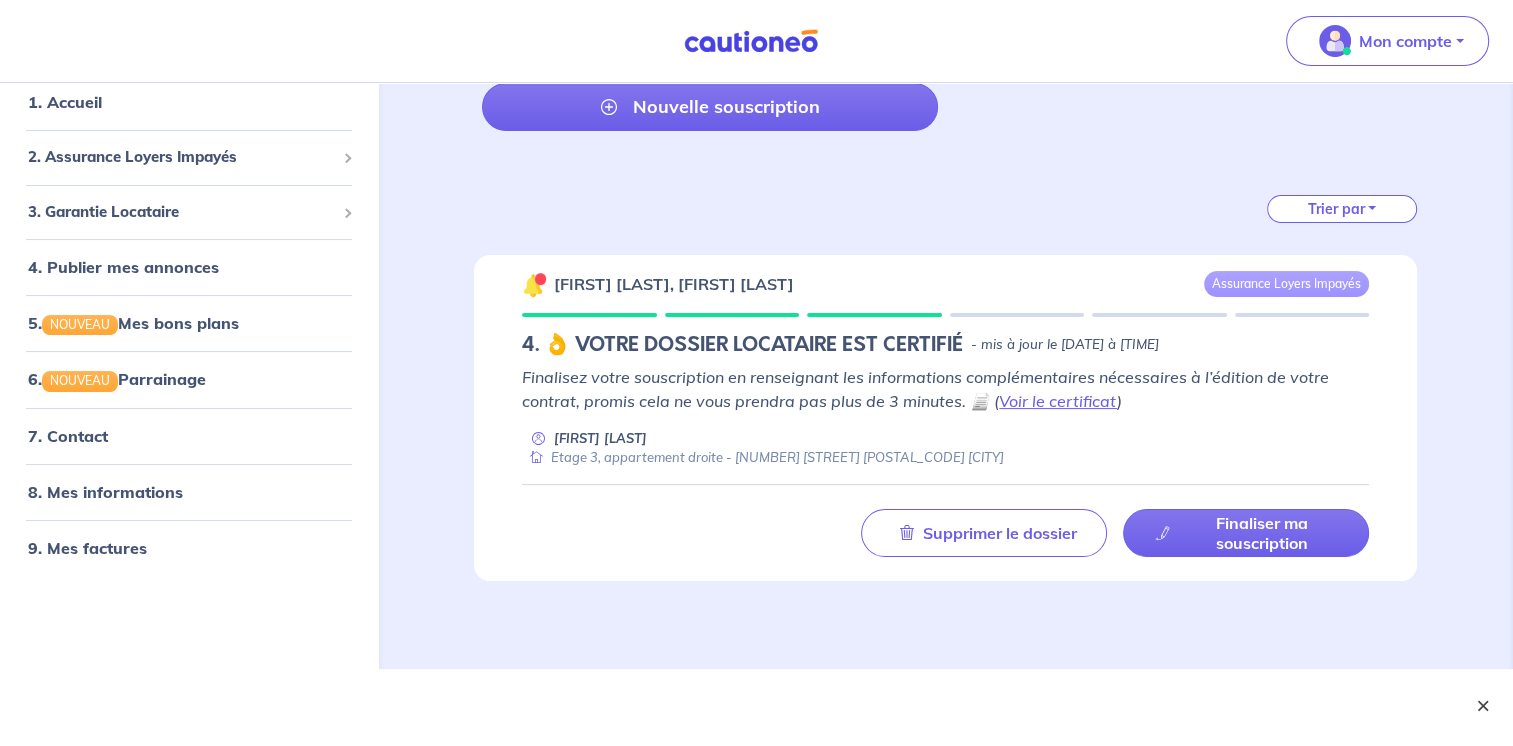 click on "×" at bounding box center [1483, 706] 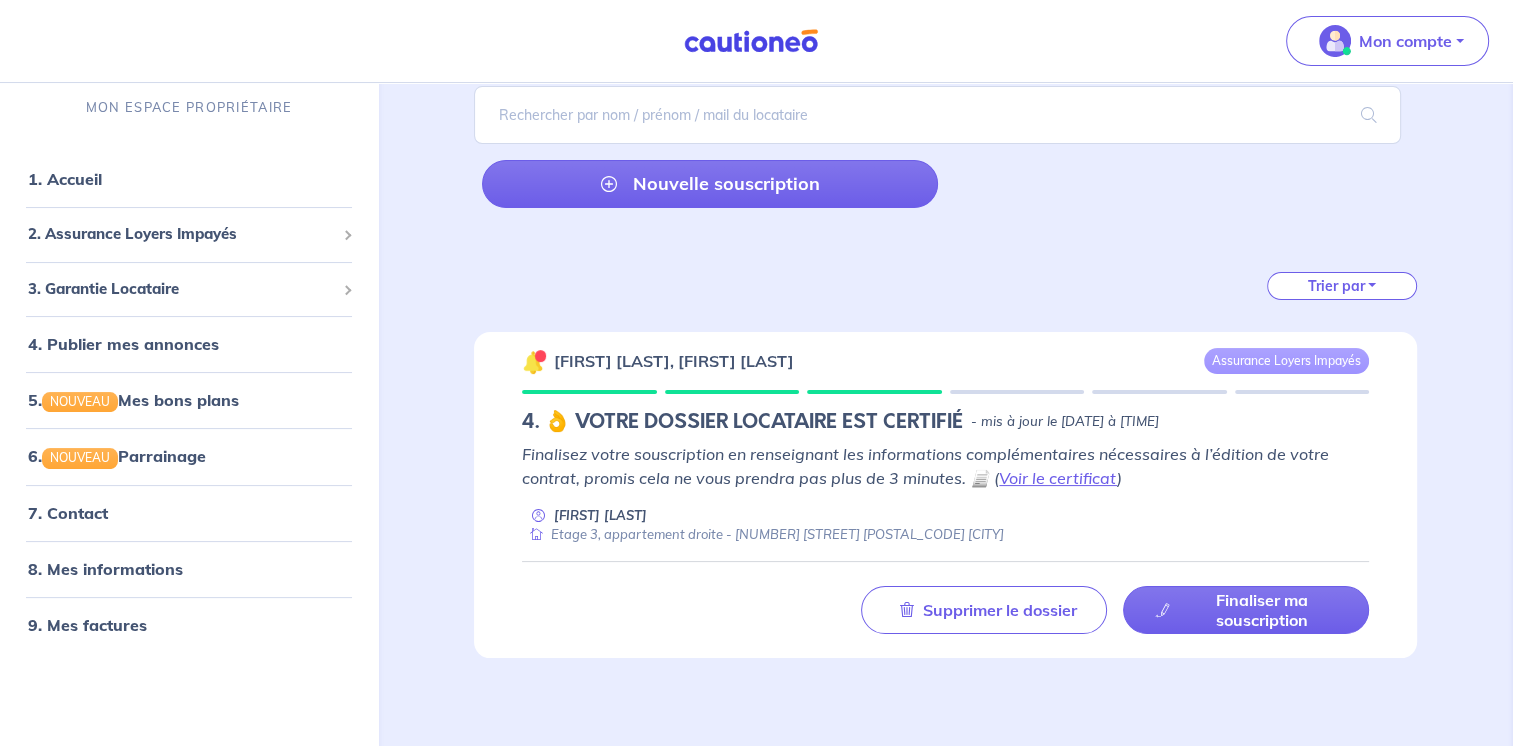 scroll, scrollTop: 228, scrollLeft: 0, axis: vertical 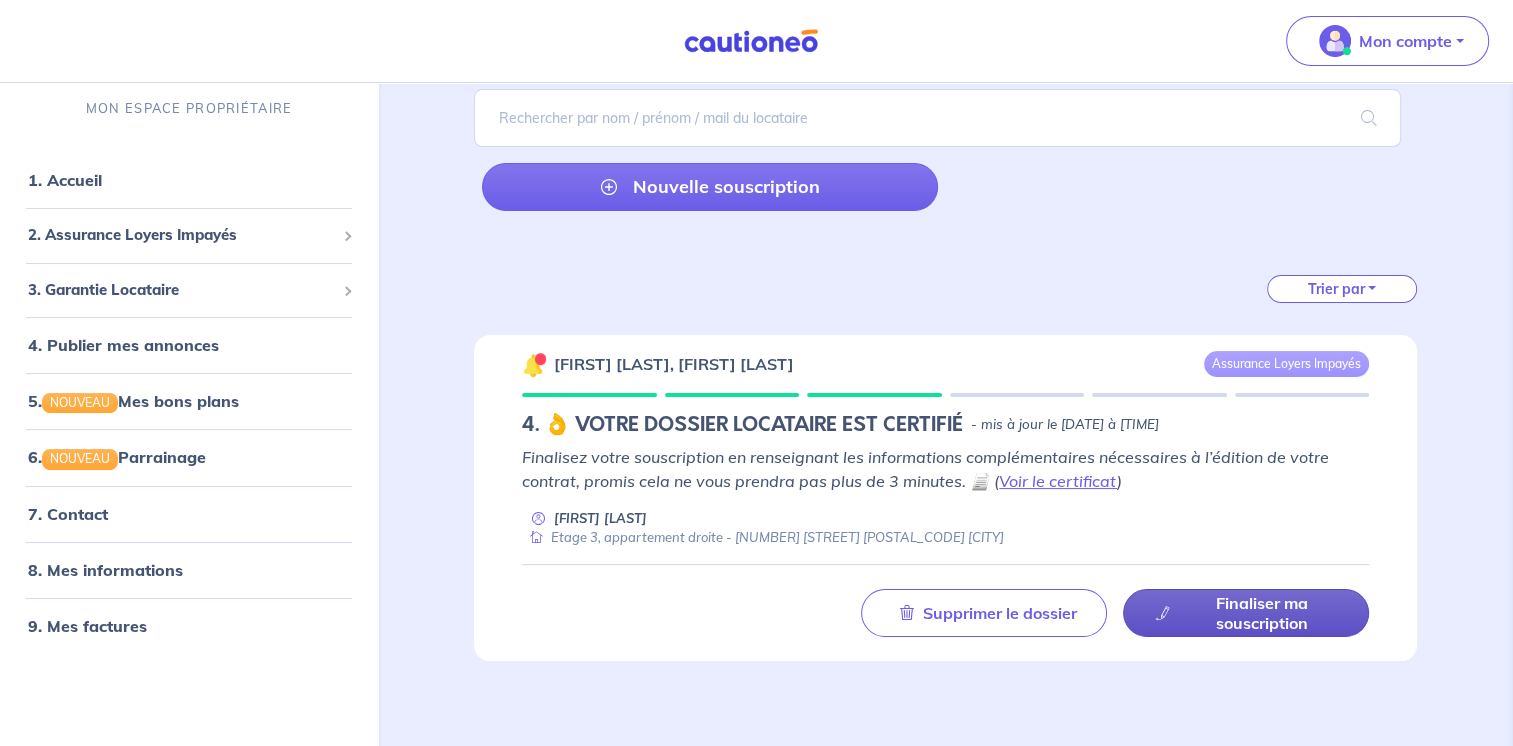 click on "Finaliser ma souscription" at bounding box center [1262, 613] 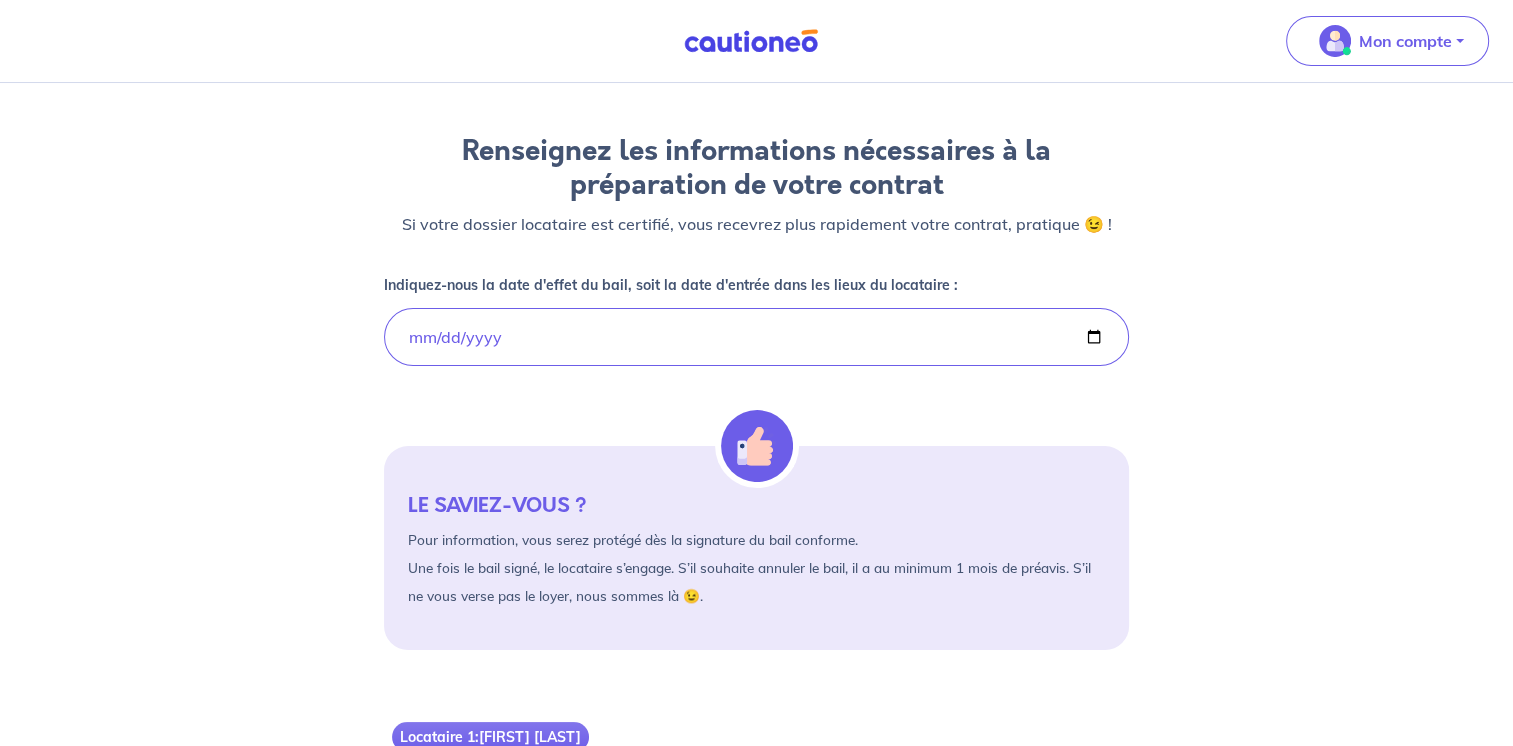 scroll, scrollTop: 120, scrollLeft: 0, axis: vertical 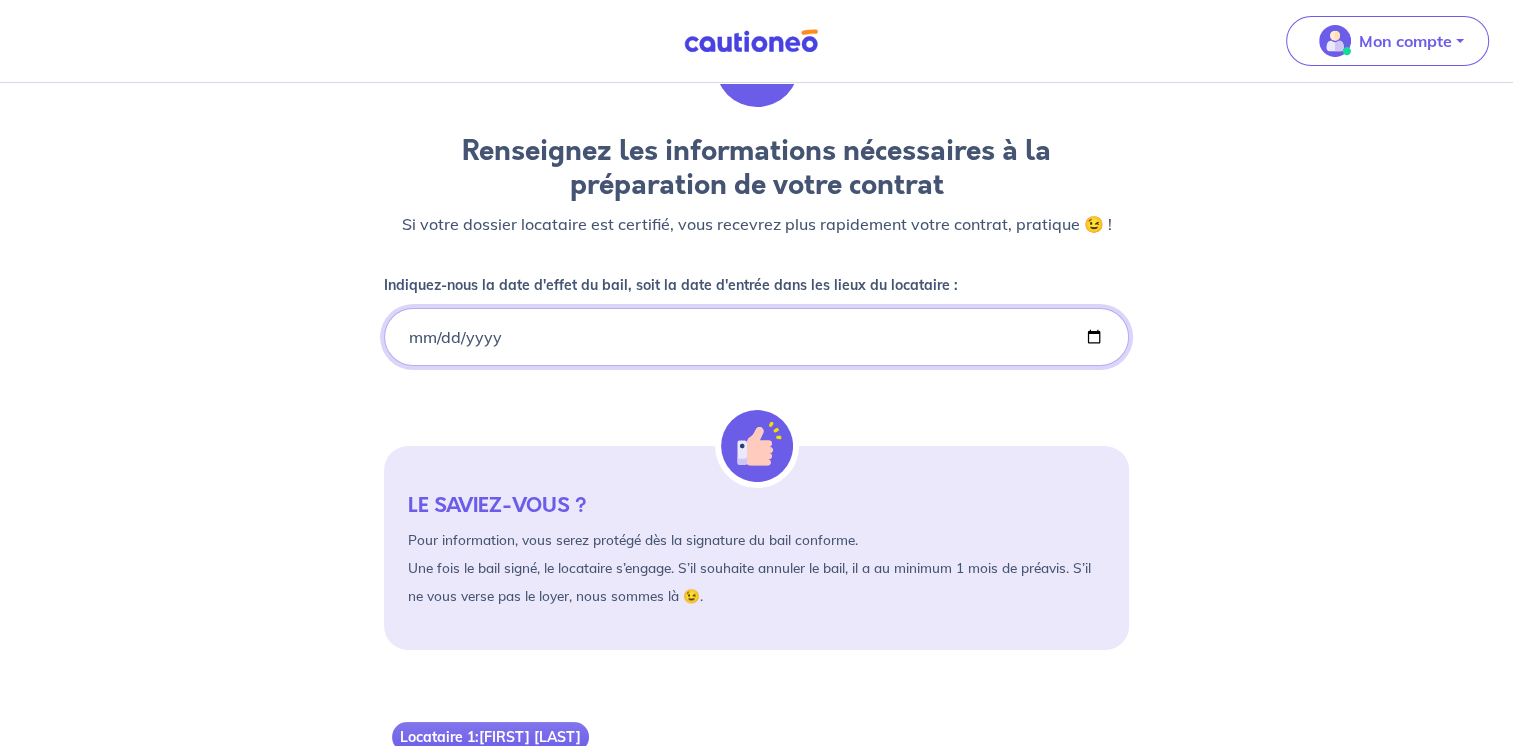 click on "[DATE]" at bounding box center [756, 337] 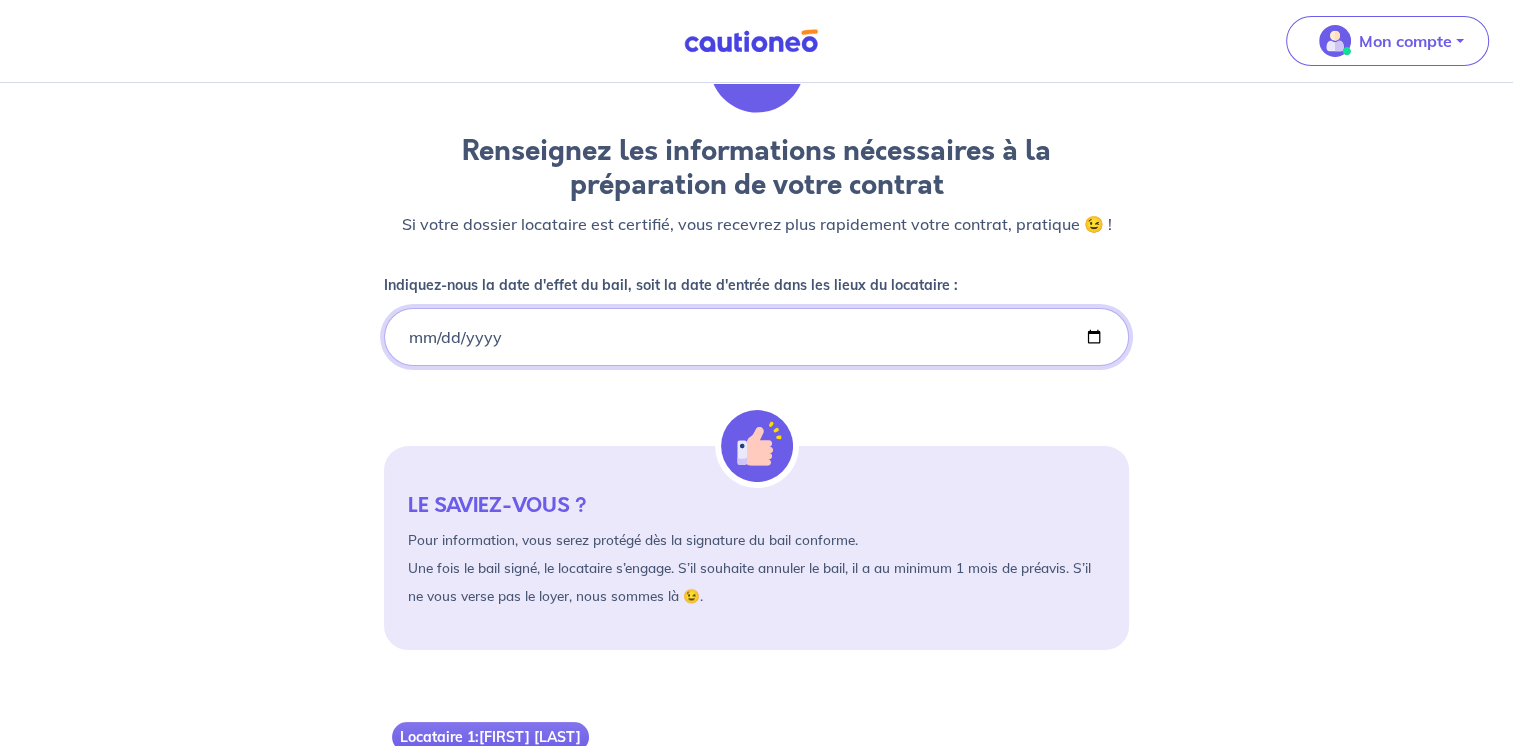 type on "[DATE]" 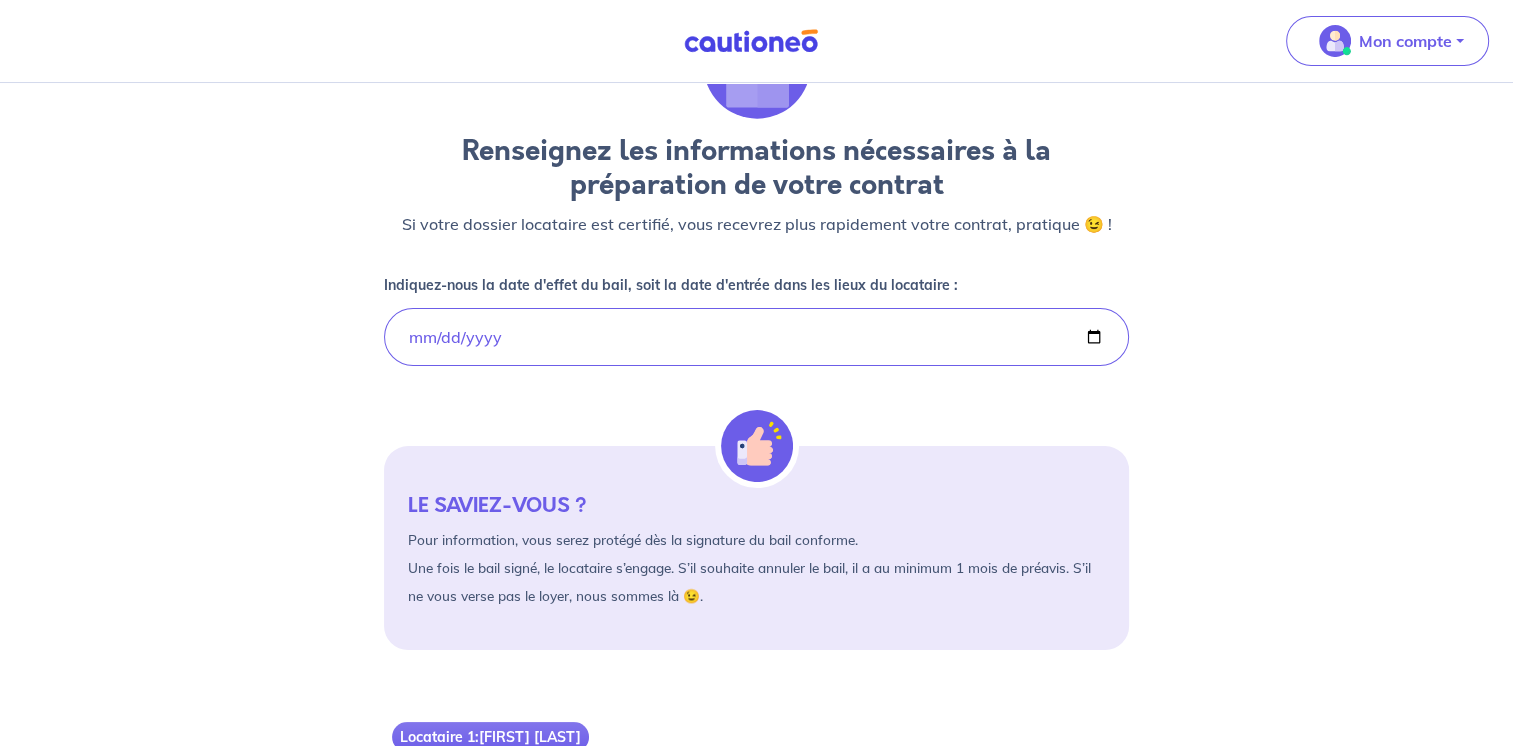 click on "Pour information, vous serez protégé dès la signature du bail conforme.
Une fois le bail signé, le locataire s’engage. S’il souhaite annuler le bail, il a au minimum 1 mois de préavis. S’il ne vous verse pas le loyer, nous sommes là 😉." at bounding box center [756, 568] 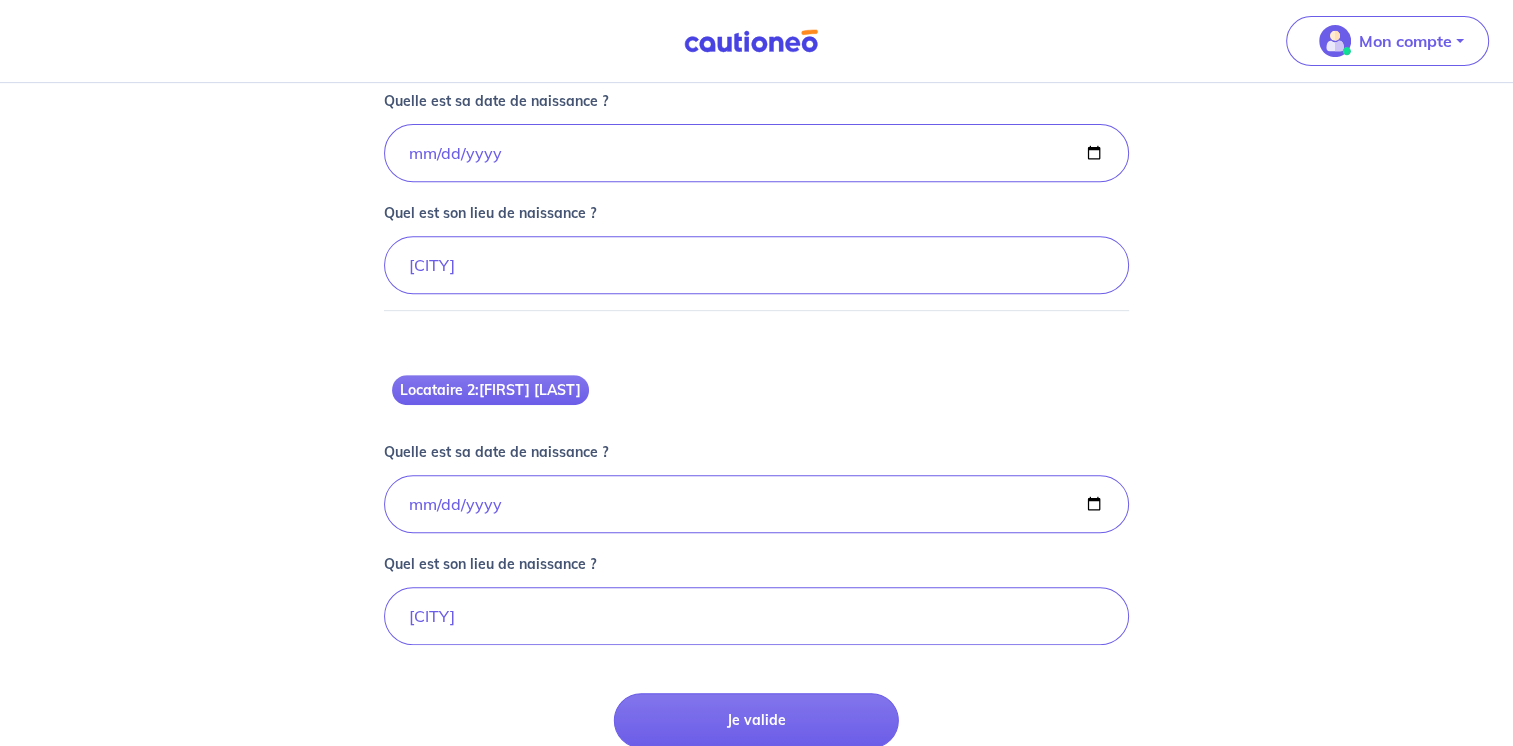 scroll, scrollTop: 842, scrollLeft: 0, axis: vertical 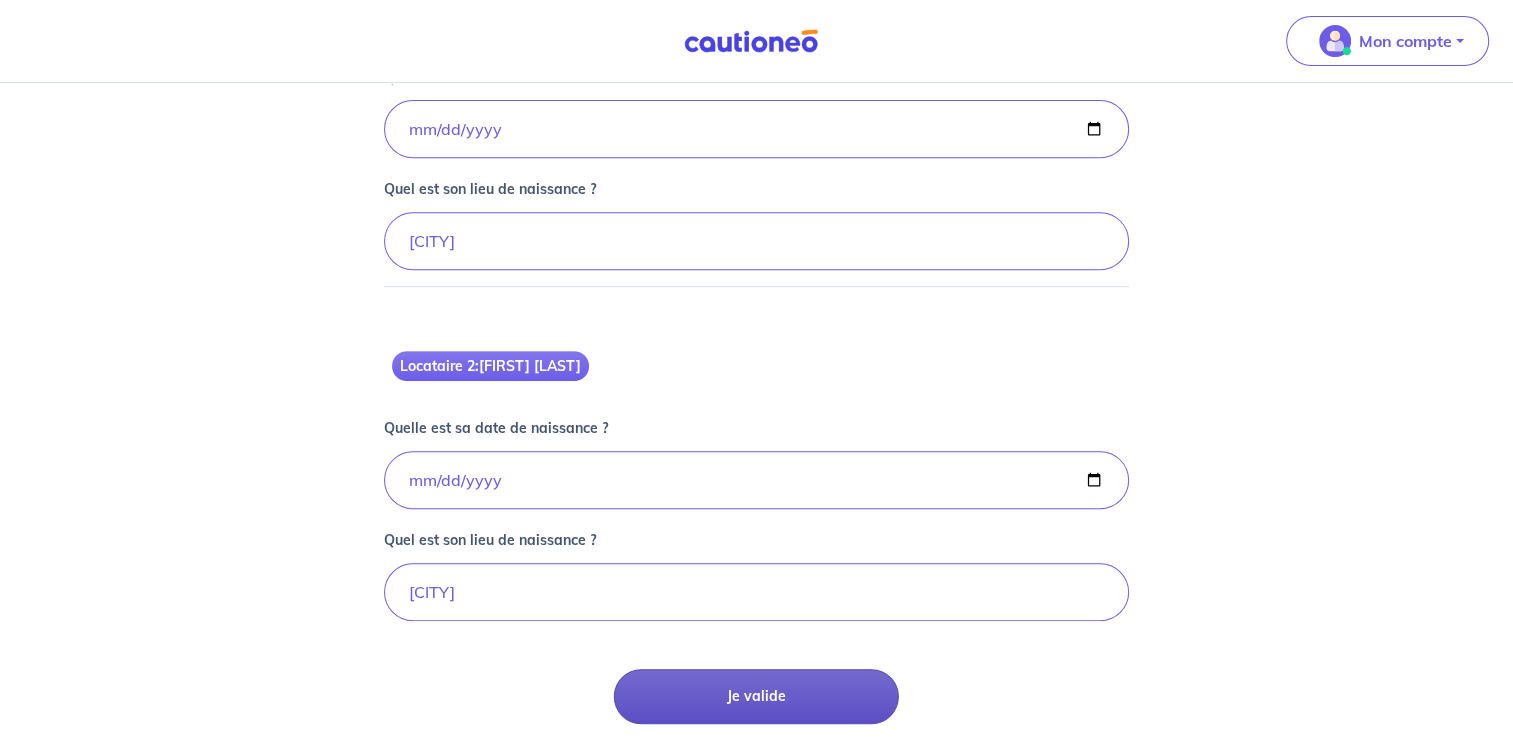 click on "Je valide" at bounding box center (756, 696) 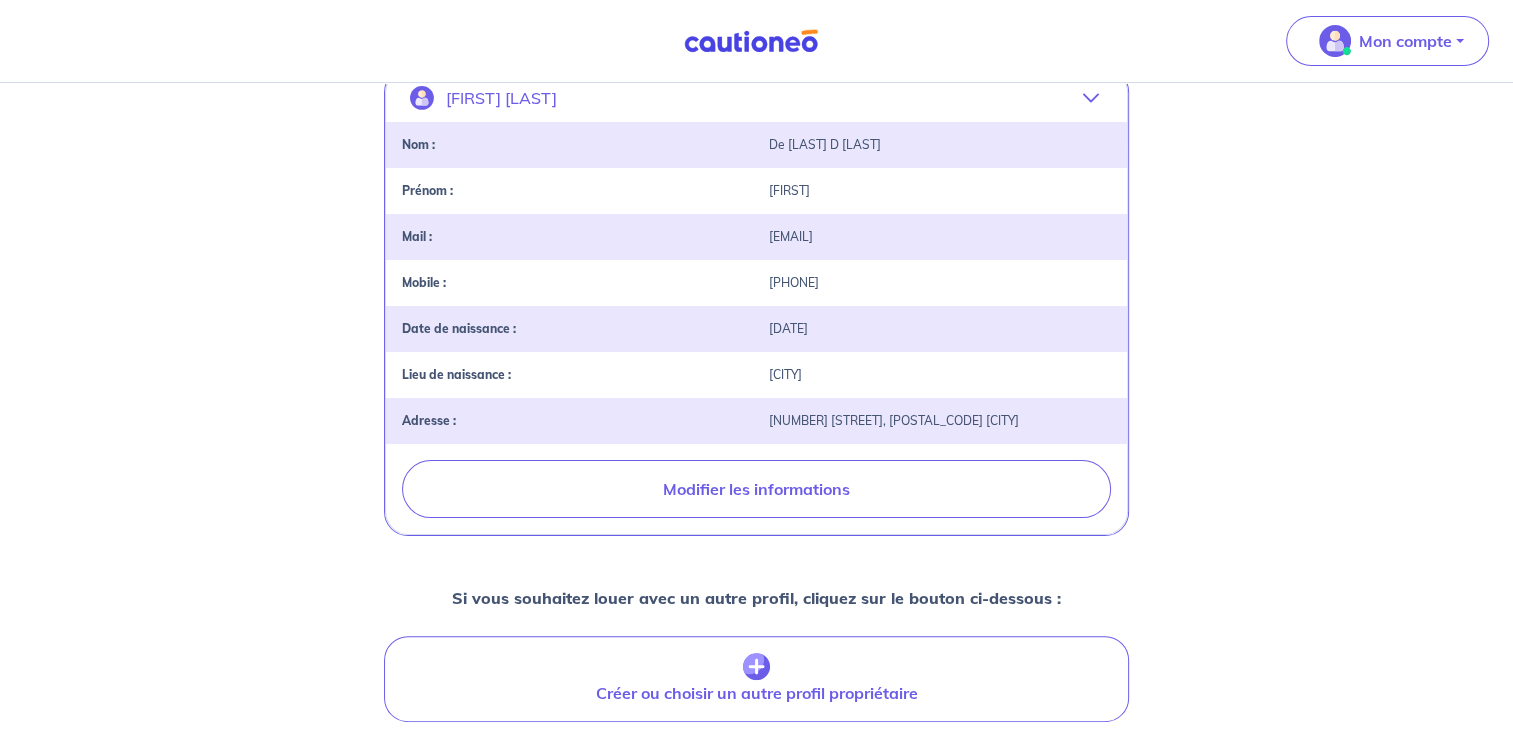 scroll, scrollTop: 396, scrollLeft: 0, axis: vertical 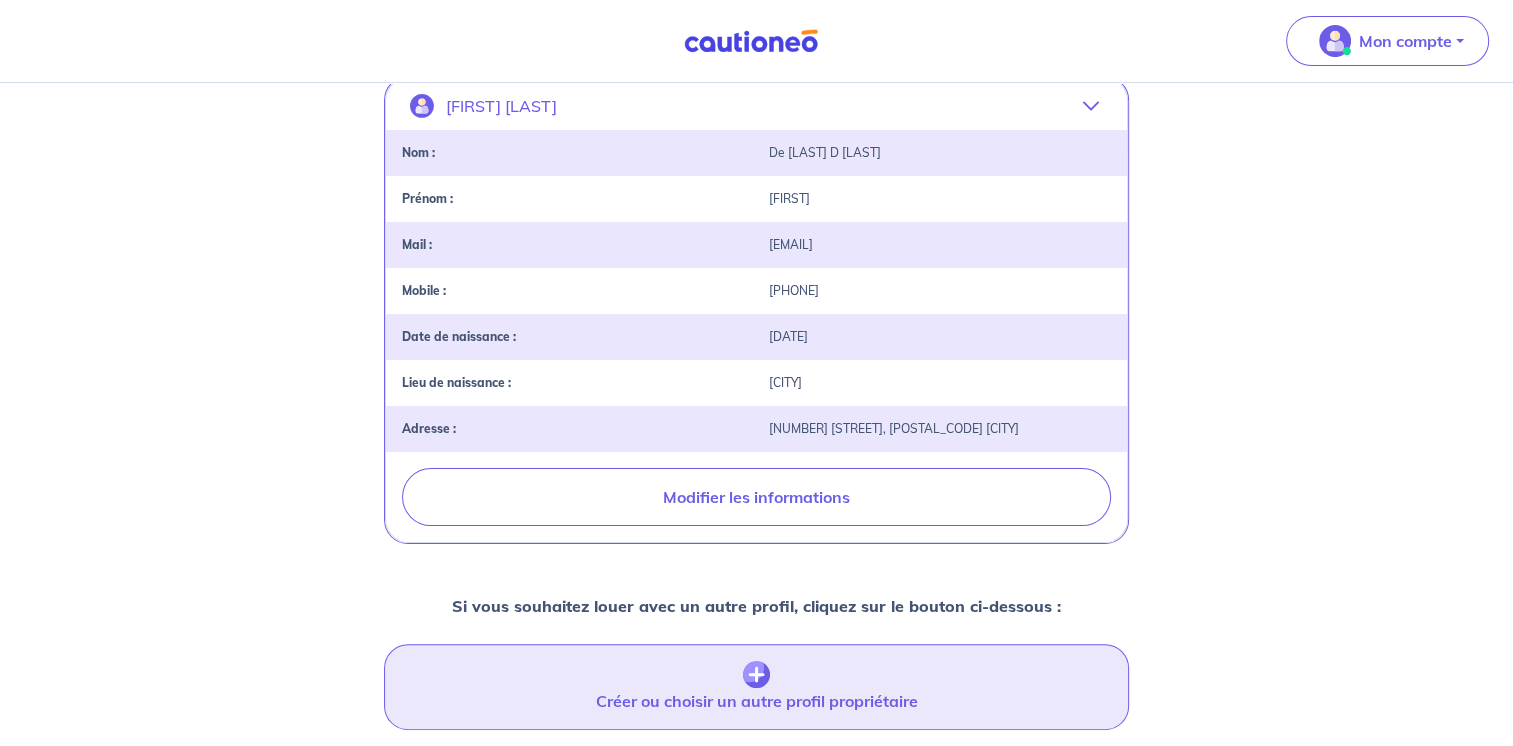 drag, startPoint x: 687, startPoint y: 697, endPoint x: 618, endPoint y: 659, distance: 78.77182 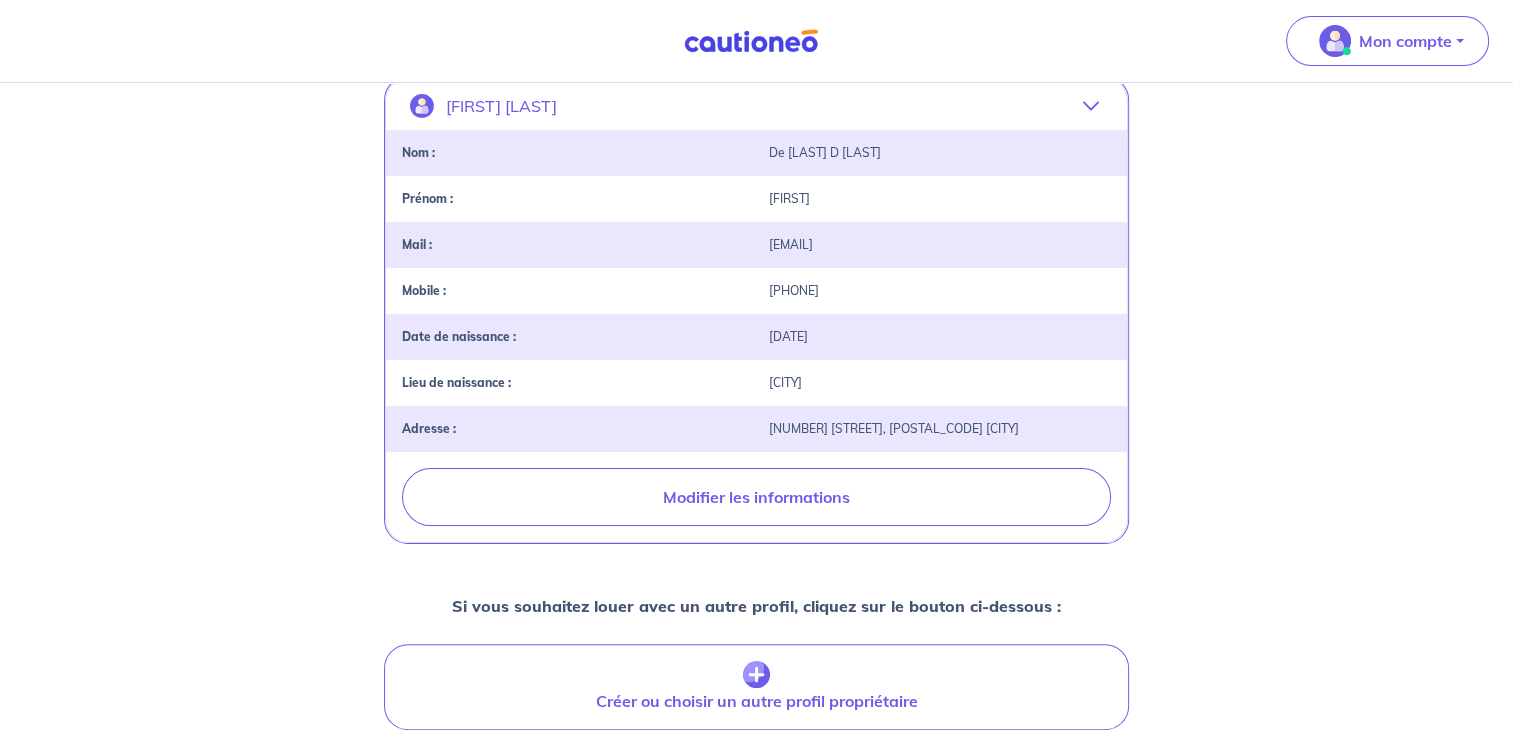 drag, startPoint x: 618, startPoint y: 659, endPoint x: 700, endPoint y: 681, distance: 84.89994 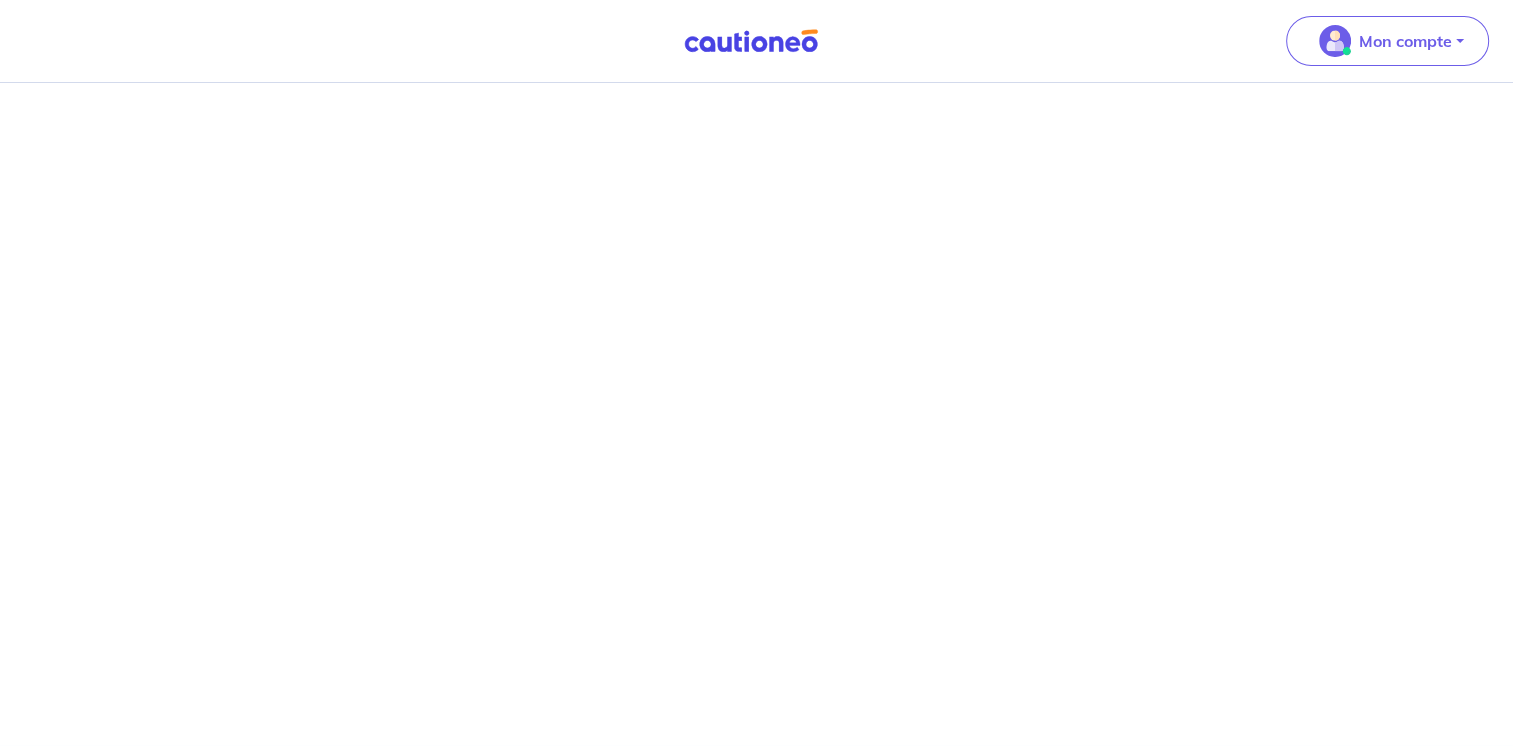 scroll, scrollTop: 0, scrollLeft: 0, axis: both 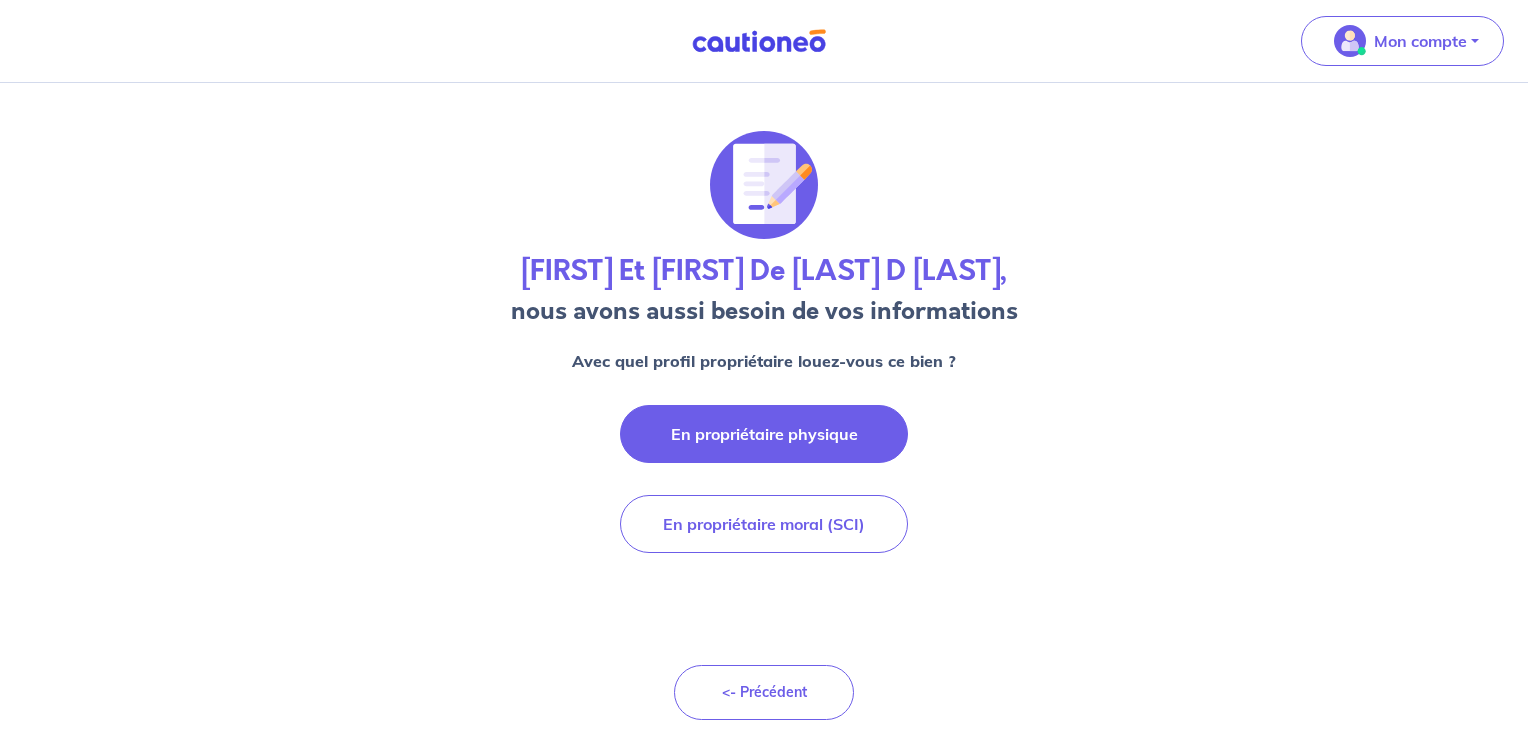 click on "En propriétaire physique" at bounding box center (764, 434) 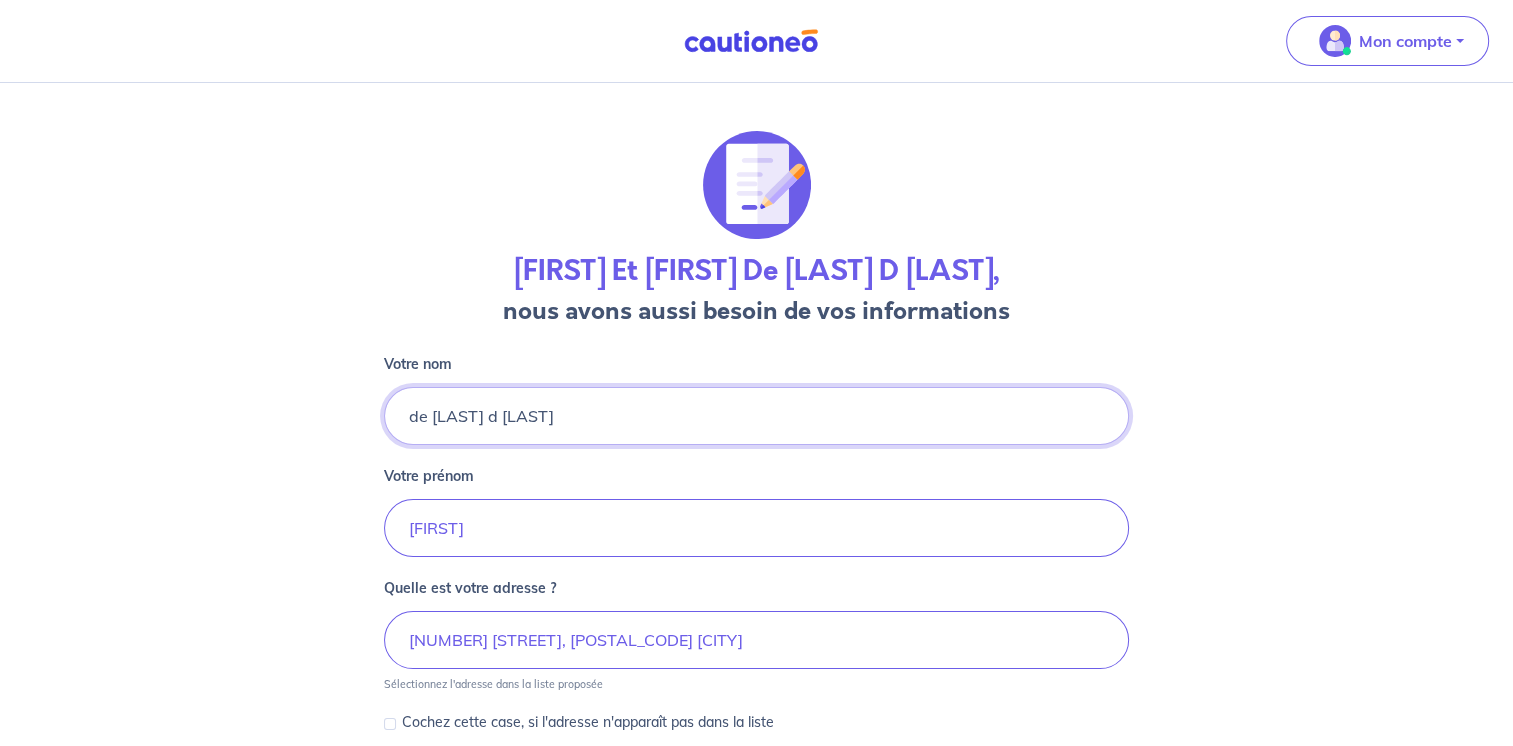 drag, startPoint x: 614, startPoint y: 404, endPoint x: 429, endPoint y: 386, distance: 185.87361 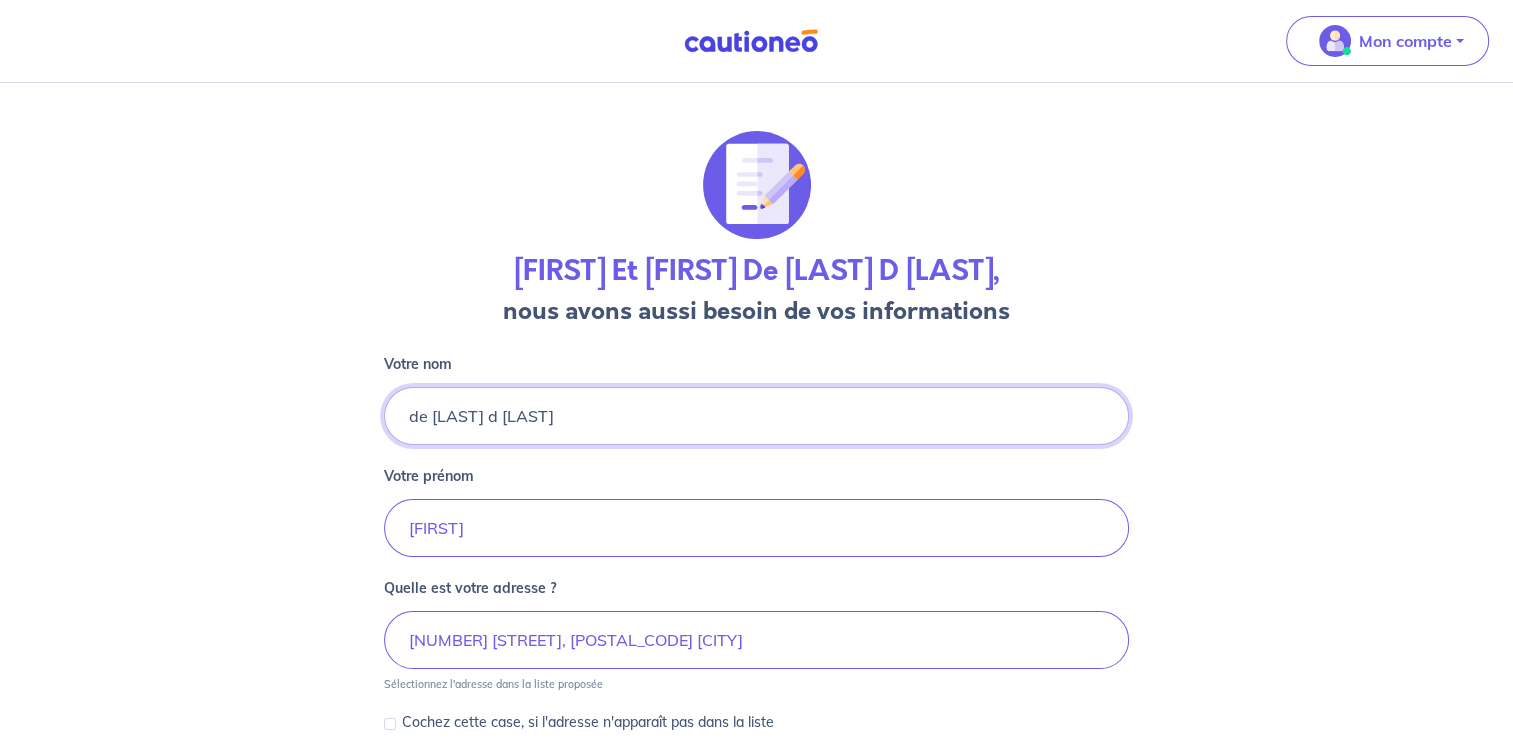 click on "Votre nom de [LAST] d [LAST]" at bounding box center [756, 401] 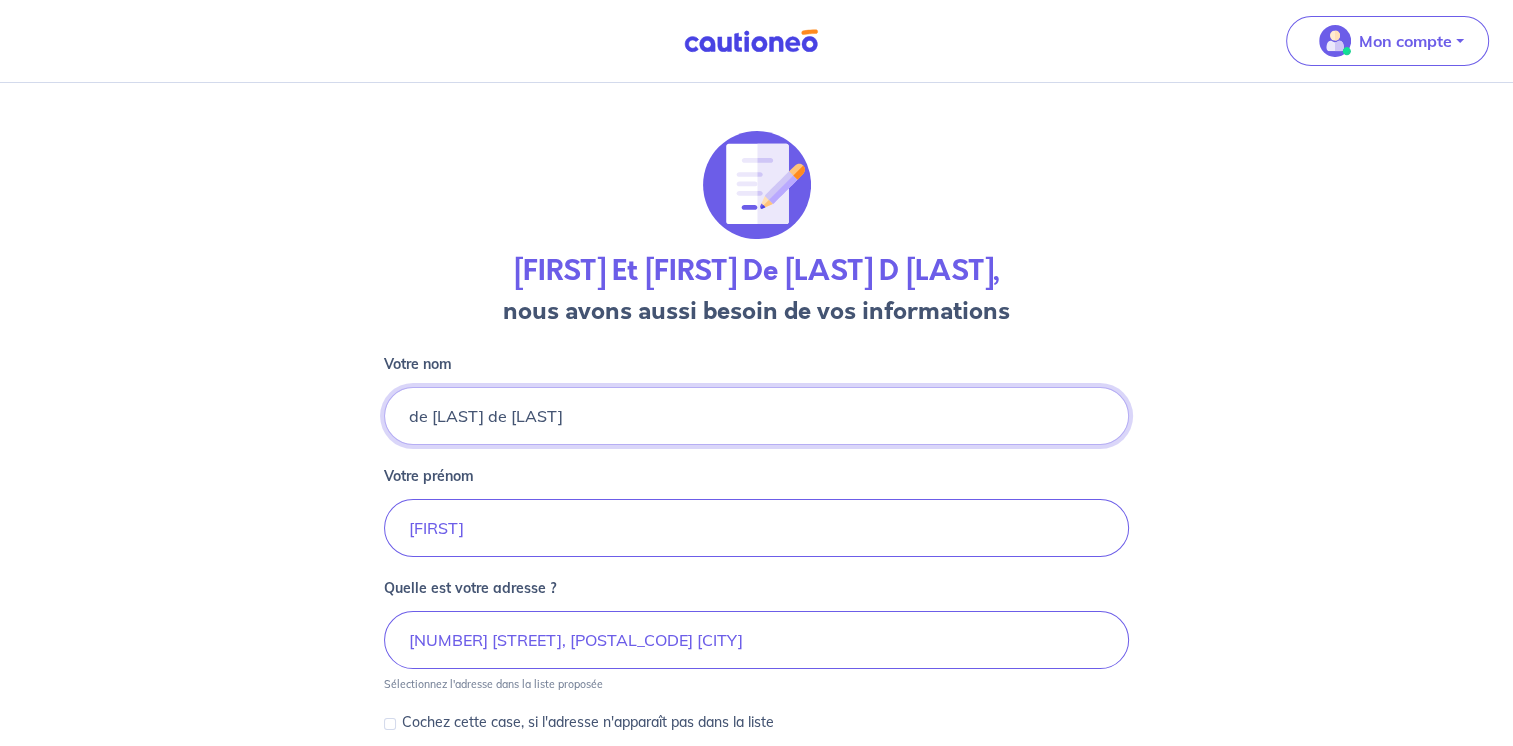 type on "de [LAST] de [LAST]" 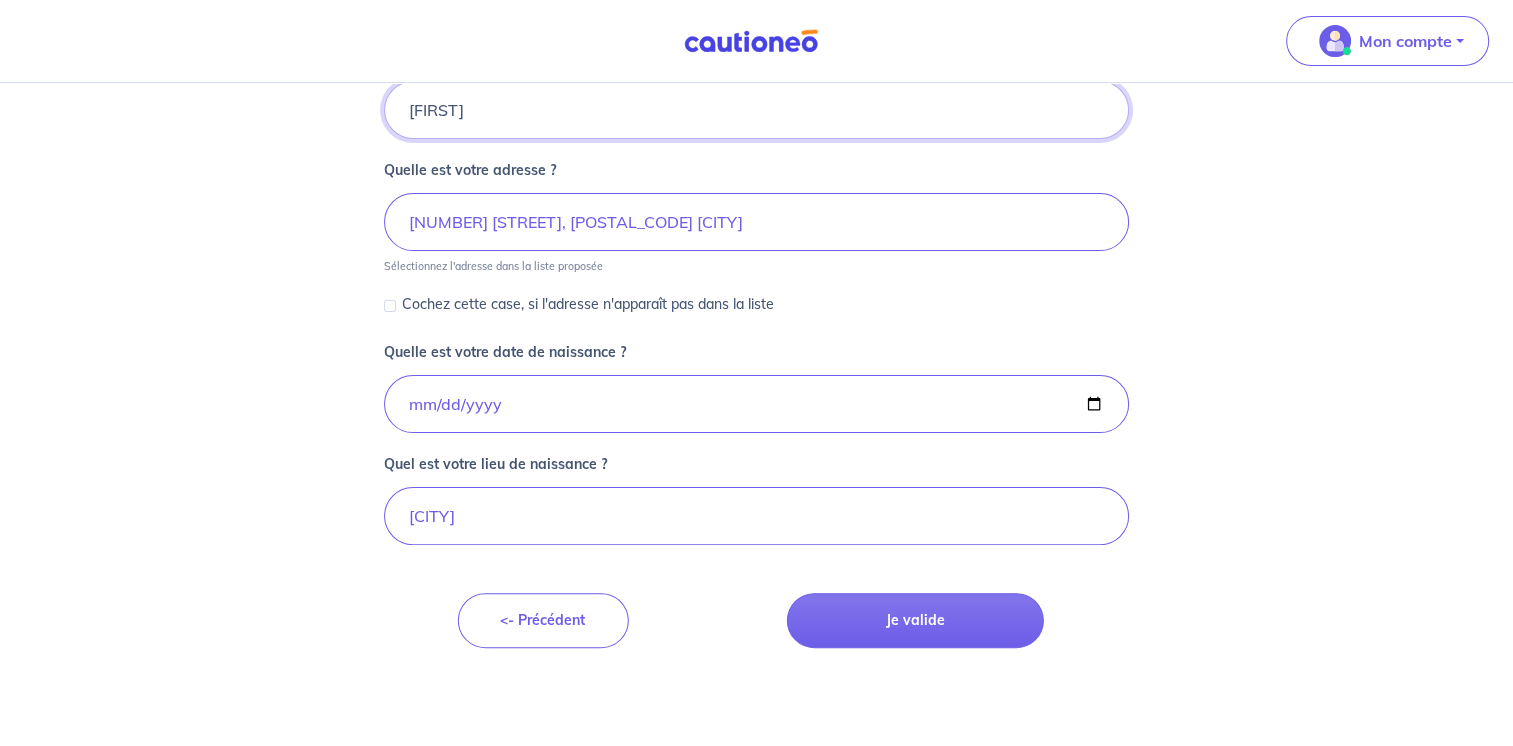 scroll, scrollTop: 416, scrollLeft: 0, axis: vertical 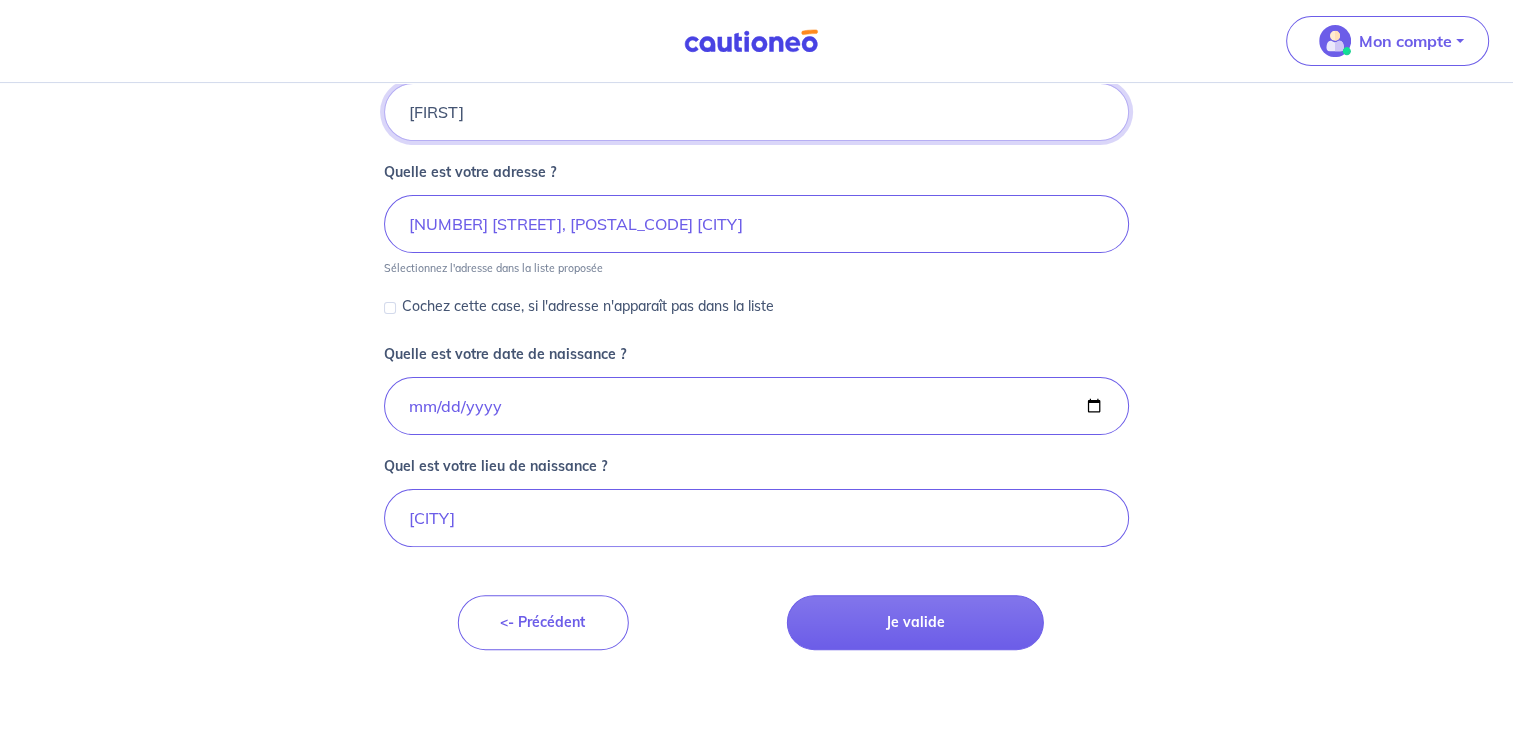 type on "[FIRST]" 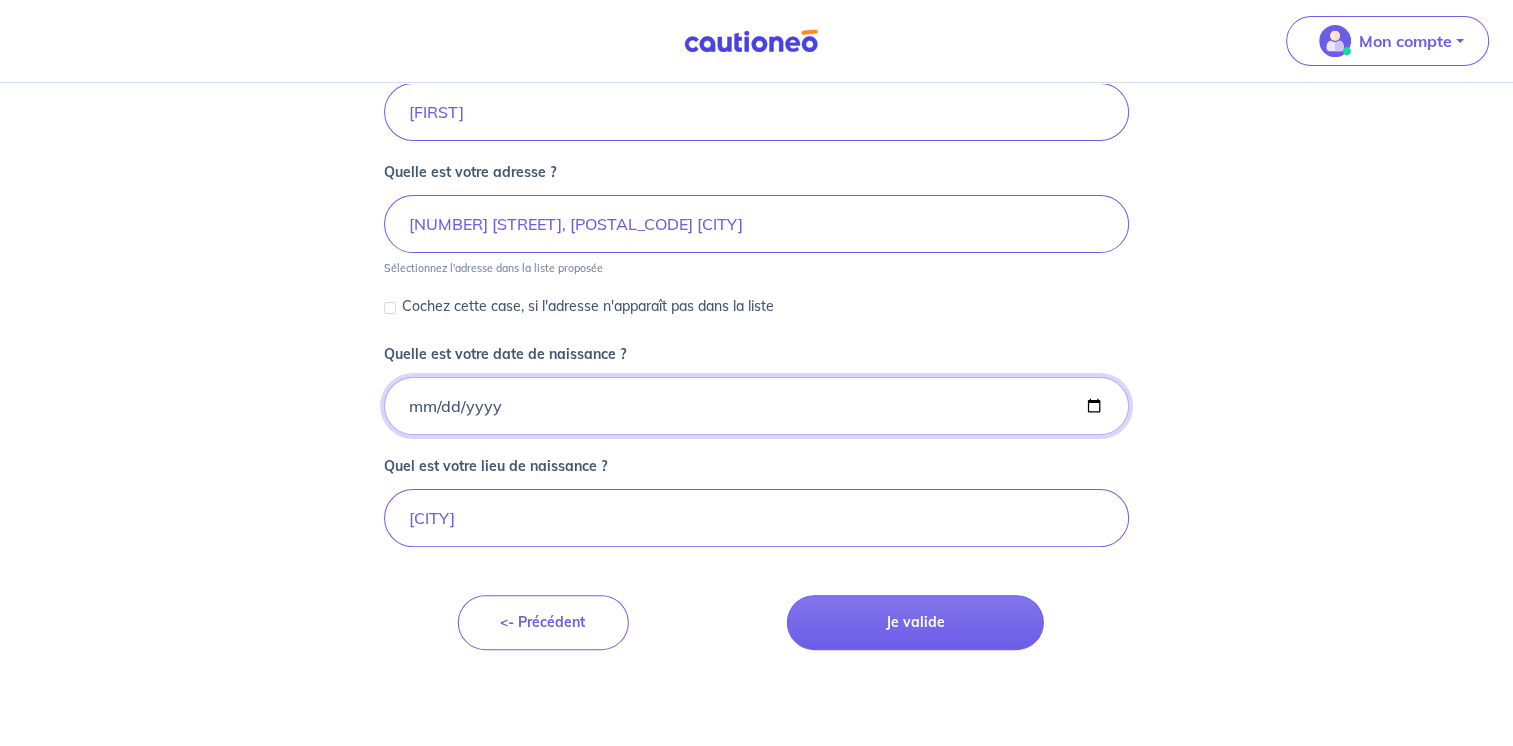 drag, startPoint x: 564, startPoint y: 416, endPoint x: 365, endPoint y: 419, distance: 199.02261 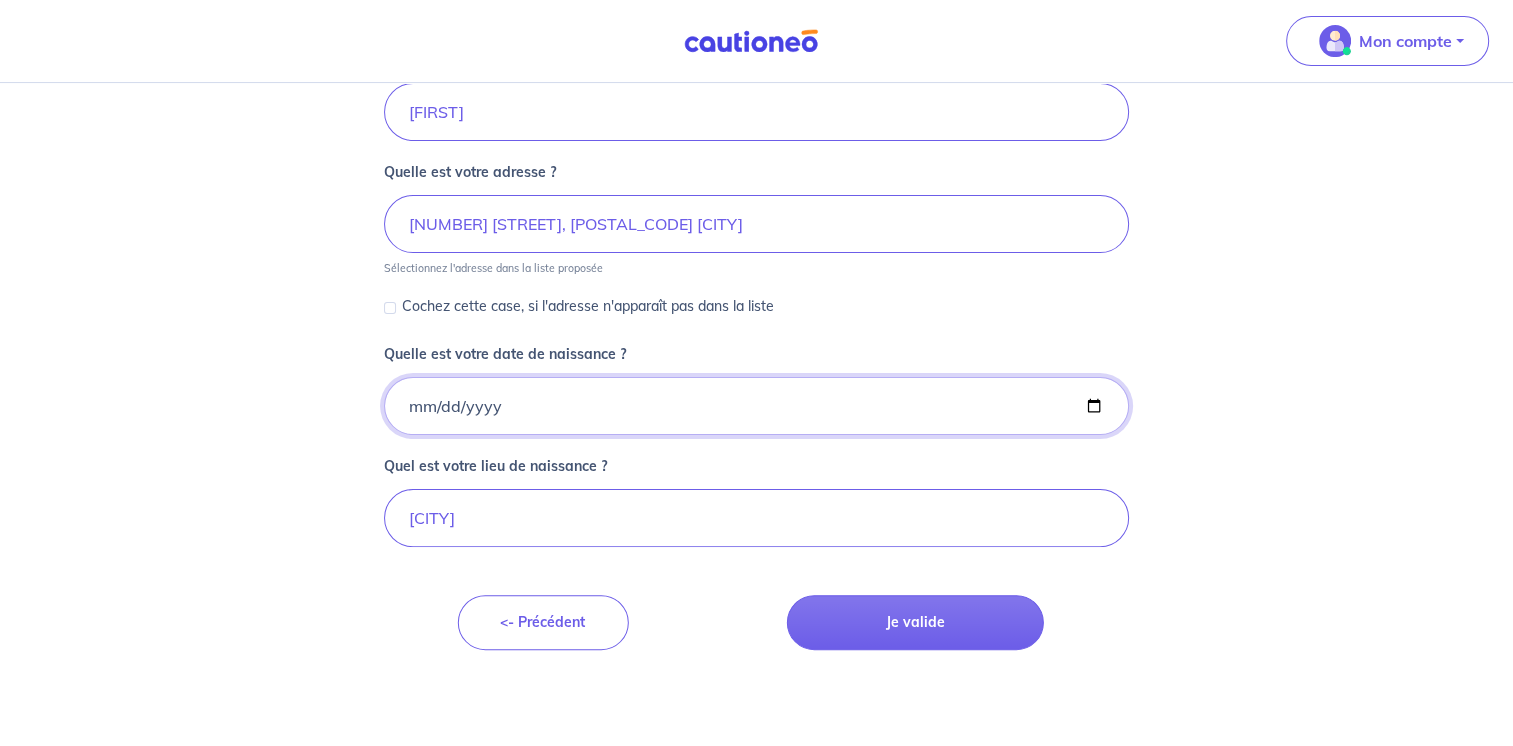 click on "[FIRST] Et [FIRST] De [LAST] D [LAST],
nous avons aussi besoin de vos informations Votre nom de [LAST] de [LAST] Votre prénom [FIRST] Quelle est votre adresse ? [NUMBER] [STREET], [POSTAL_CODE] [CITY] Sélectionnez l'adresse dans la liste proposée Cochez cette case, si l'adresse n'apparaît pas dans la liste Quelle est votre date de naissance ? [DATE] Quel est votre lieu de naissance ? [CITY] <- Précédent Je valide À  SAVOIR Actuellement, nous ne pouvons inscrire qu'un seul propriétaire sur le contrat. Si vous n'êtes pas le seul propriétaire du logement, rassurez-vous le bien est tout autant garanti." at bounding box center (756, 307) 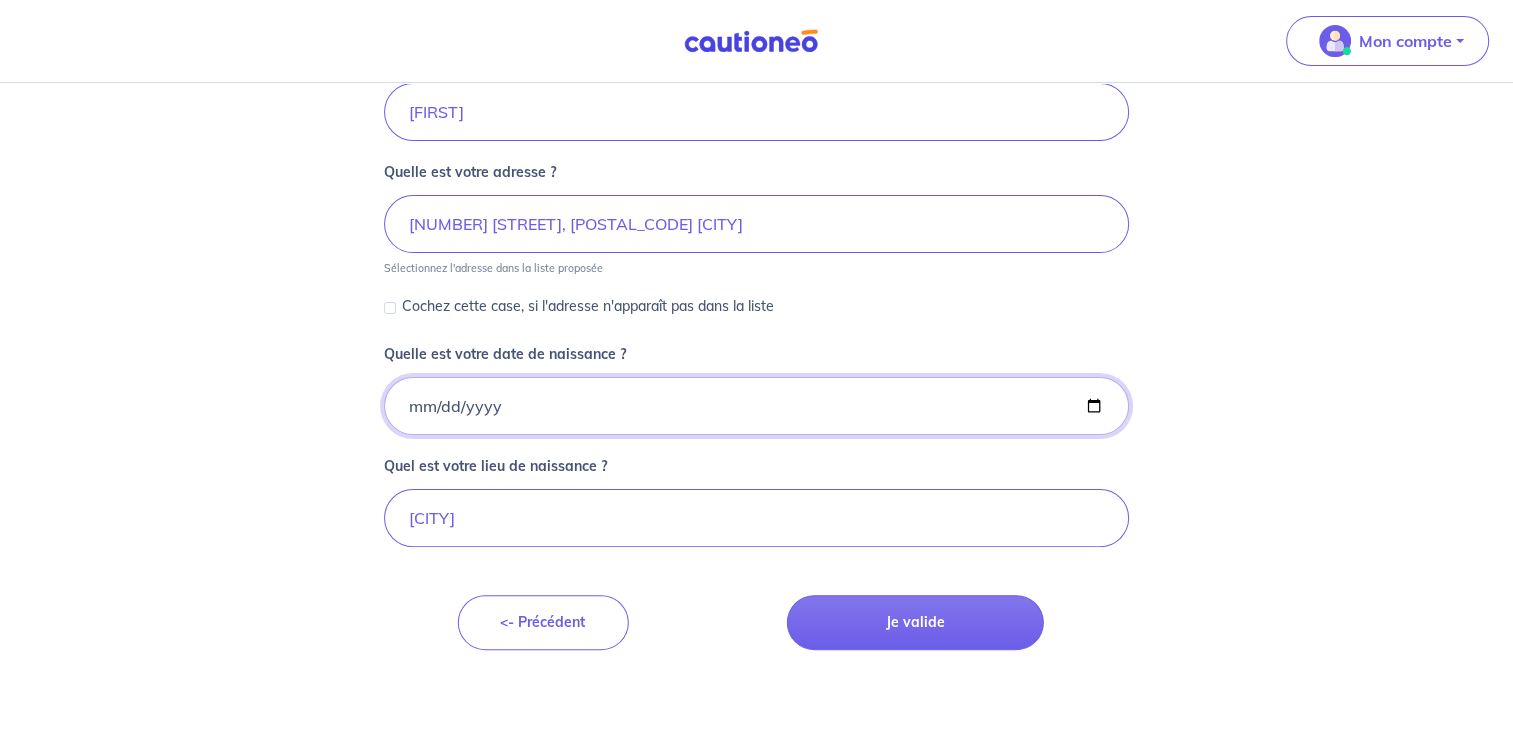 type on "[DATE]" 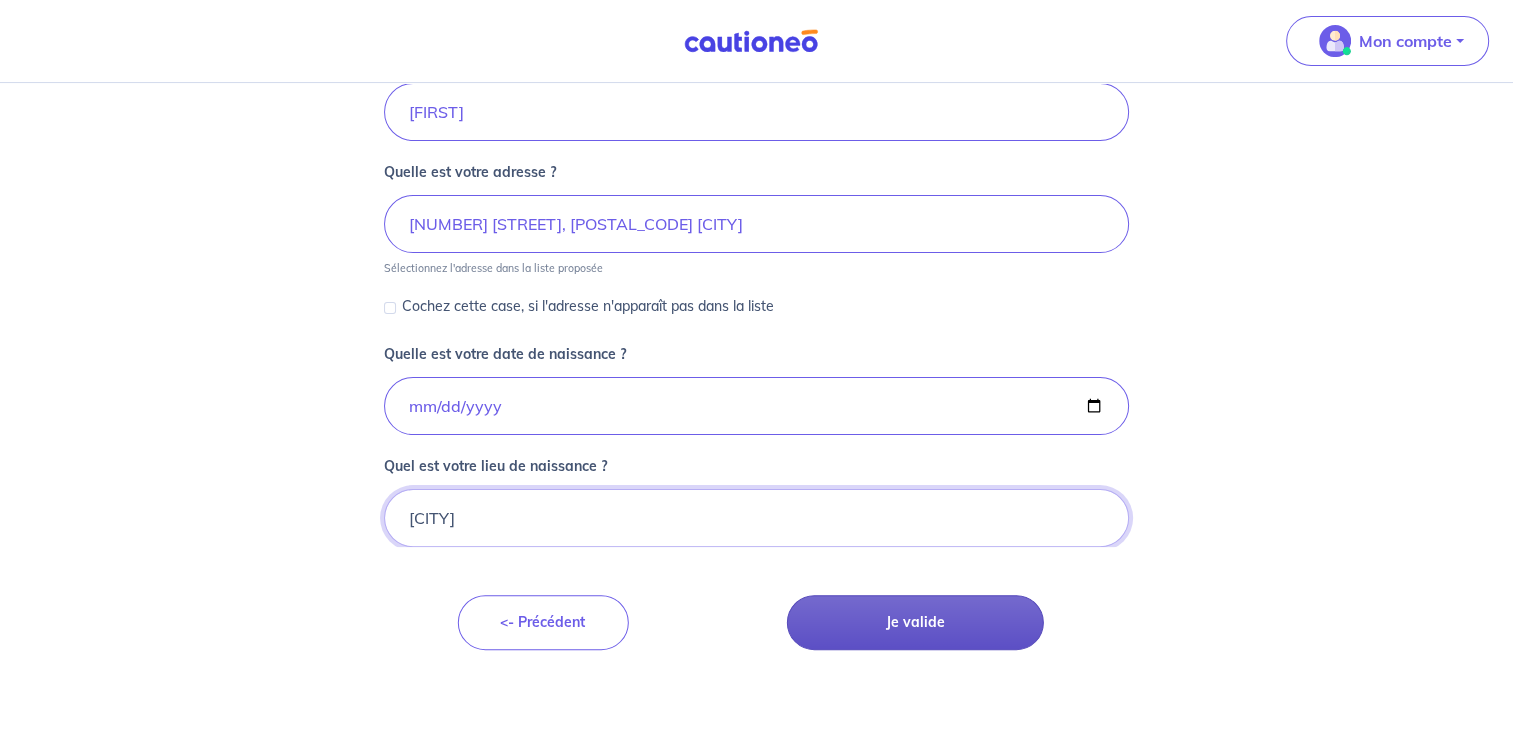 type on "[CITY]" 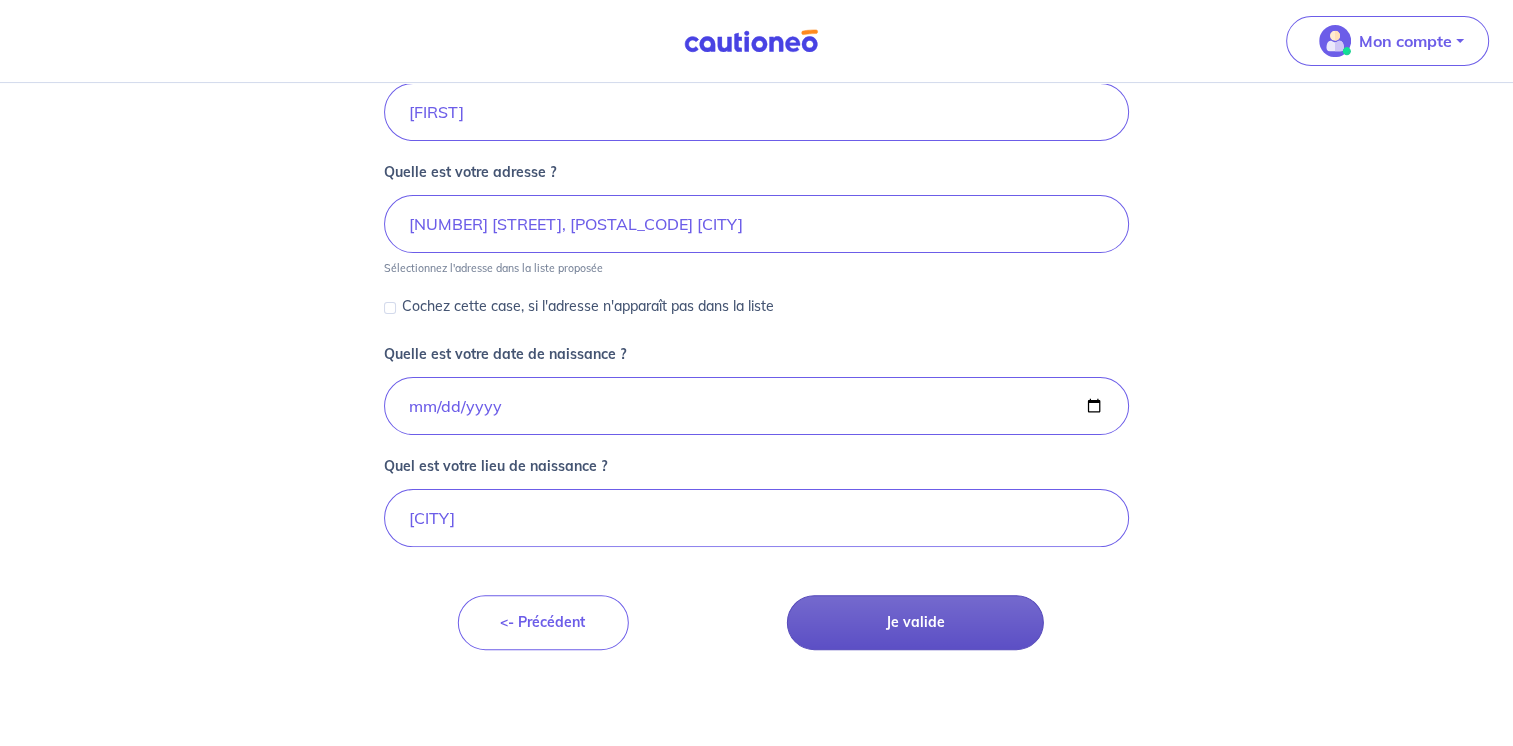 click on "Je valide" at bounding box center [915, 622] 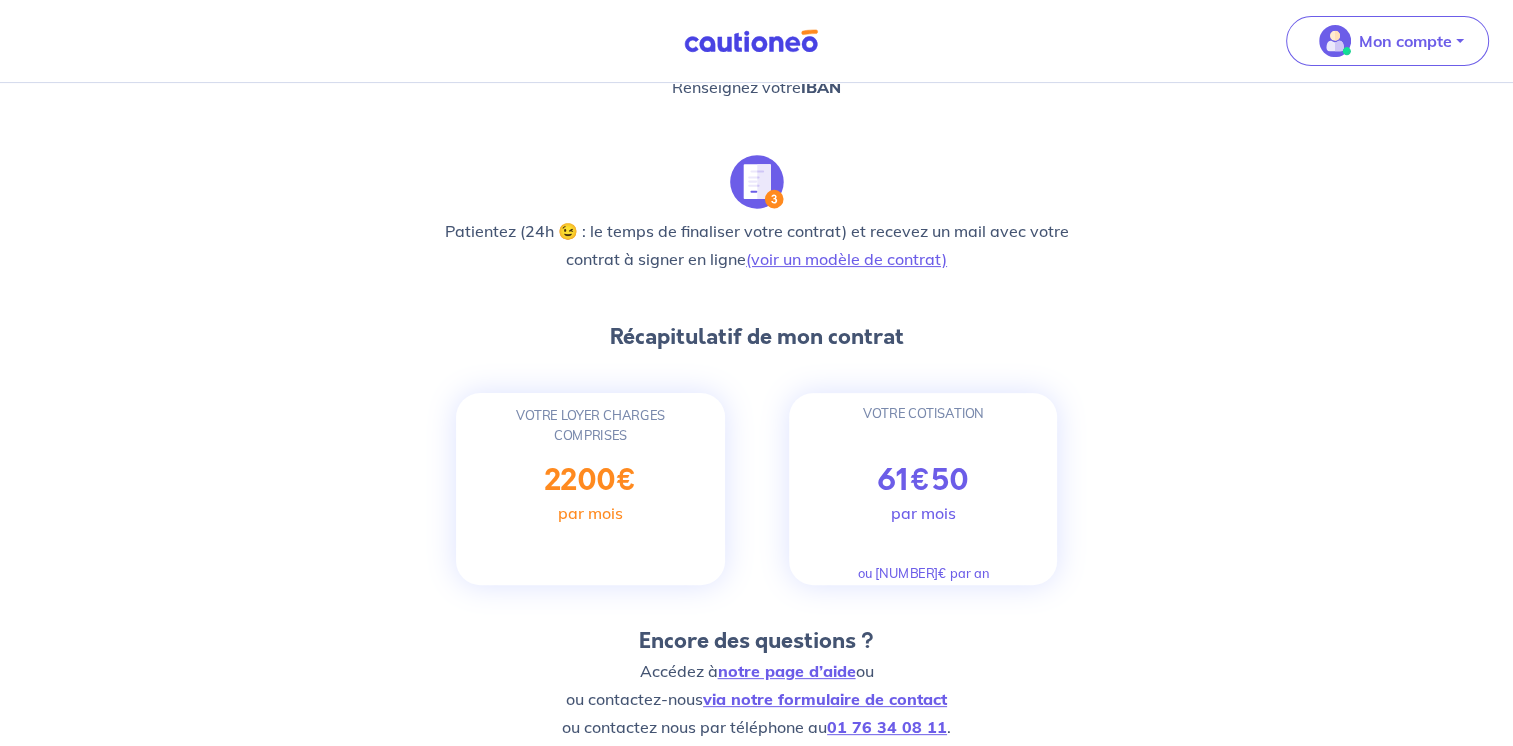 scroll, scrollTop: 633, scrollLeft: 0, axis: vertical 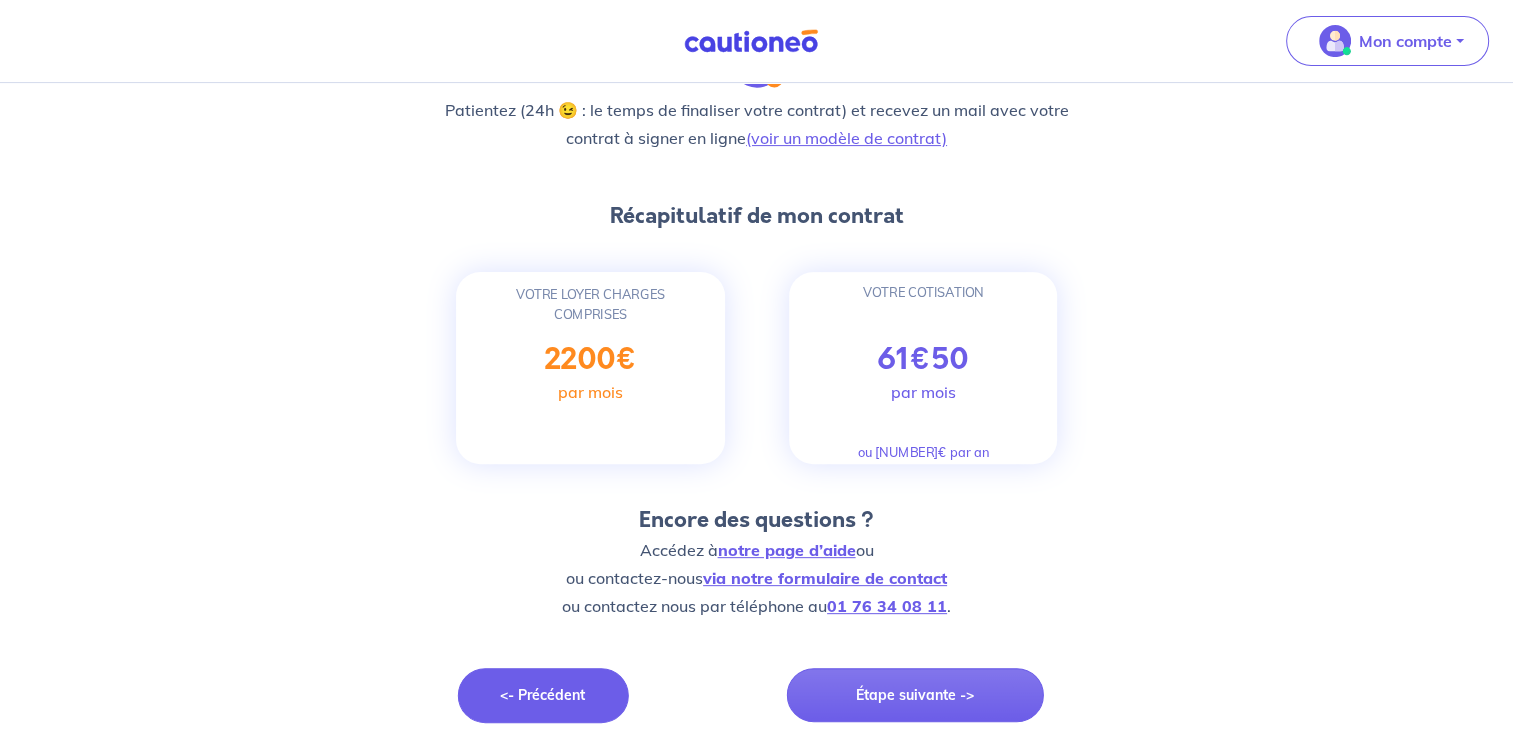click on "<- Précédent" at bounding box center [542, 695] 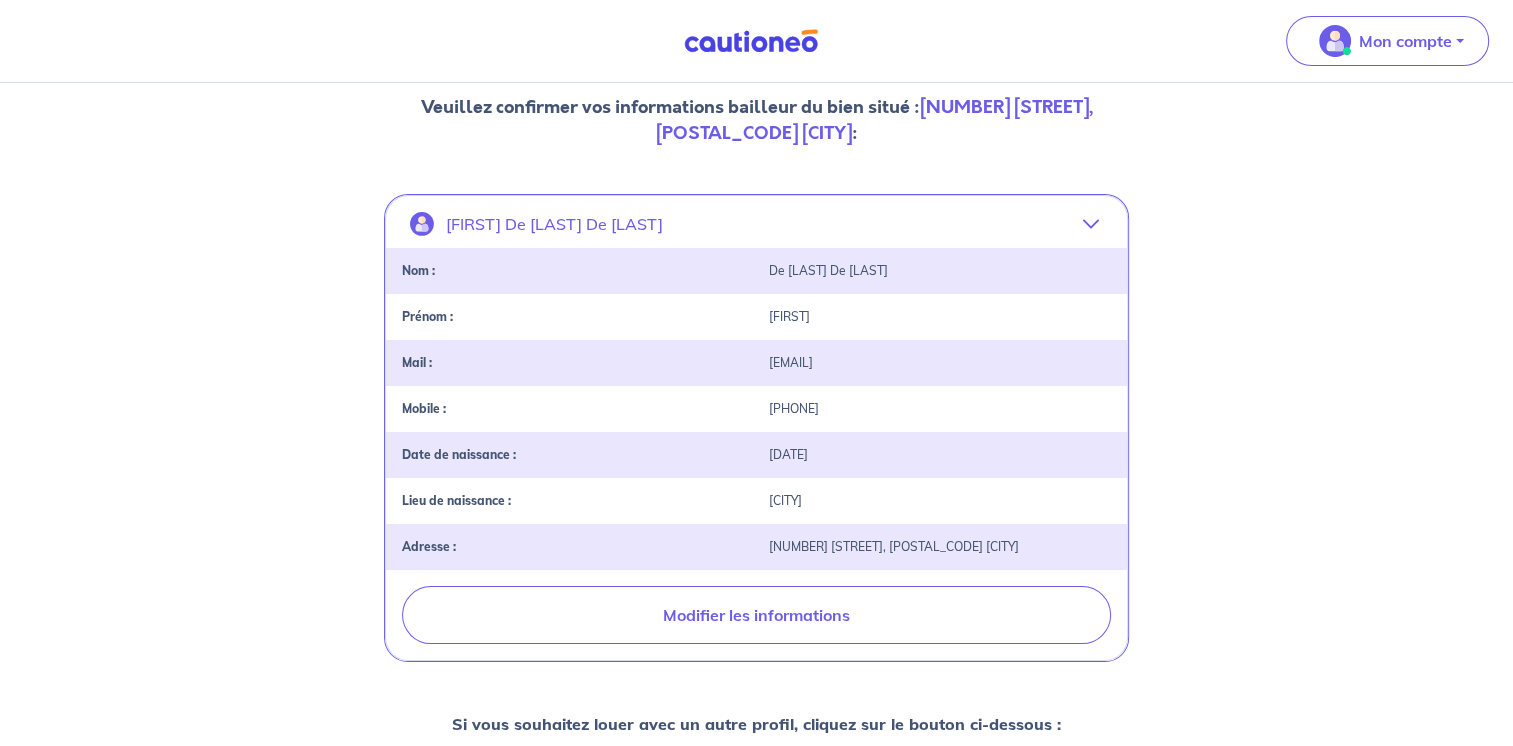 scroll, scrollTop: 505, scrollLeft: 0, axis: vertical 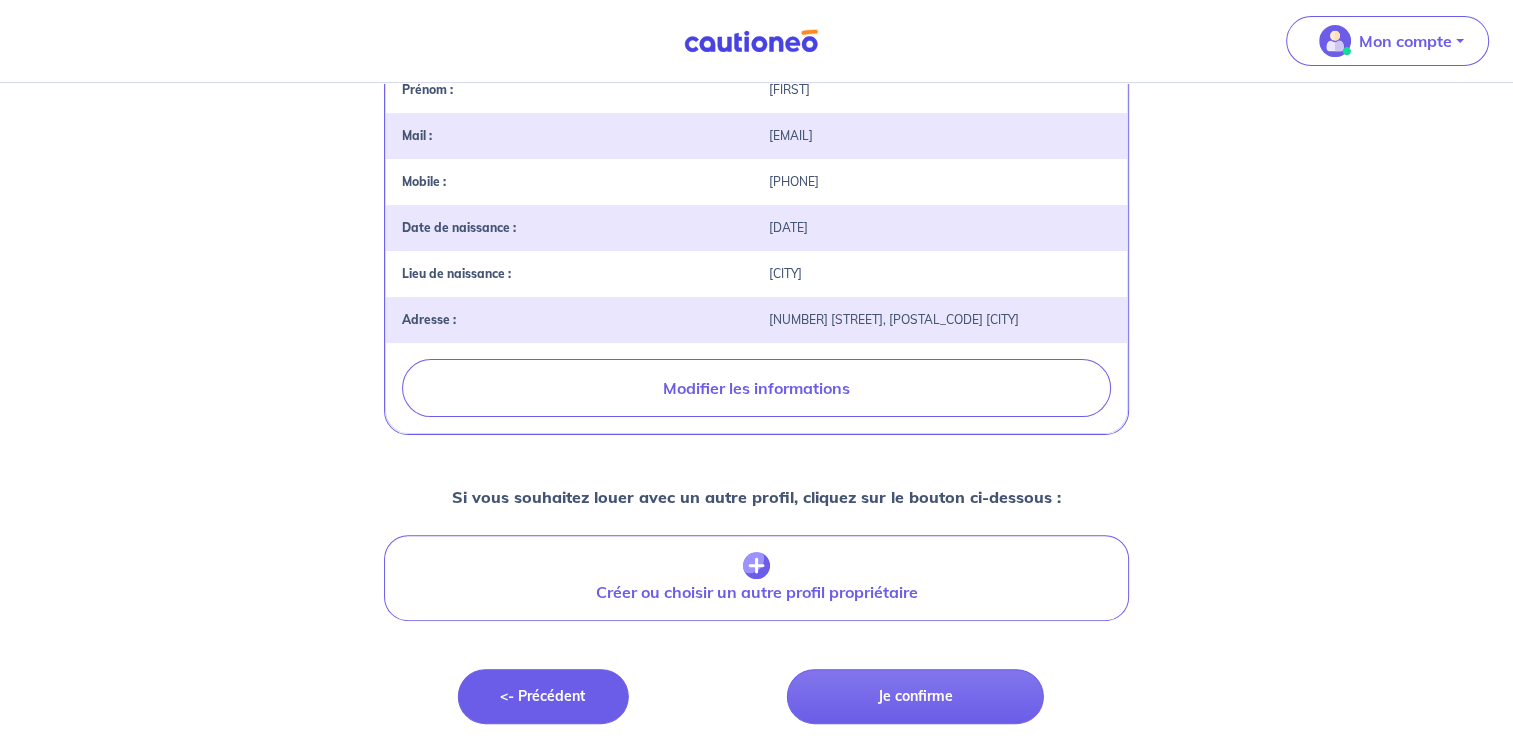 click on "<- Précédent" at bounding box center [542, 696] 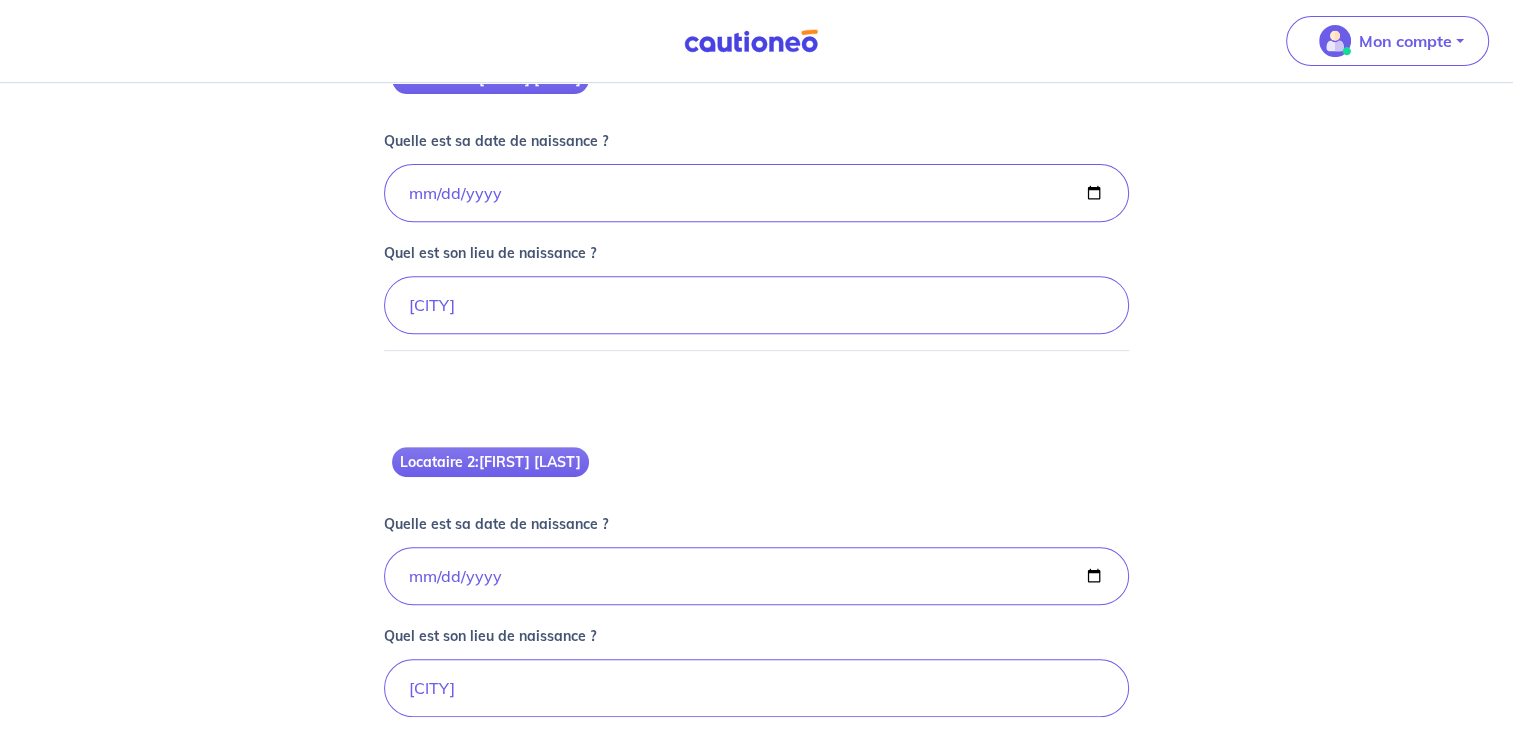scroll, scrollTop: 874, scrollLeft: 0, axis: vertical 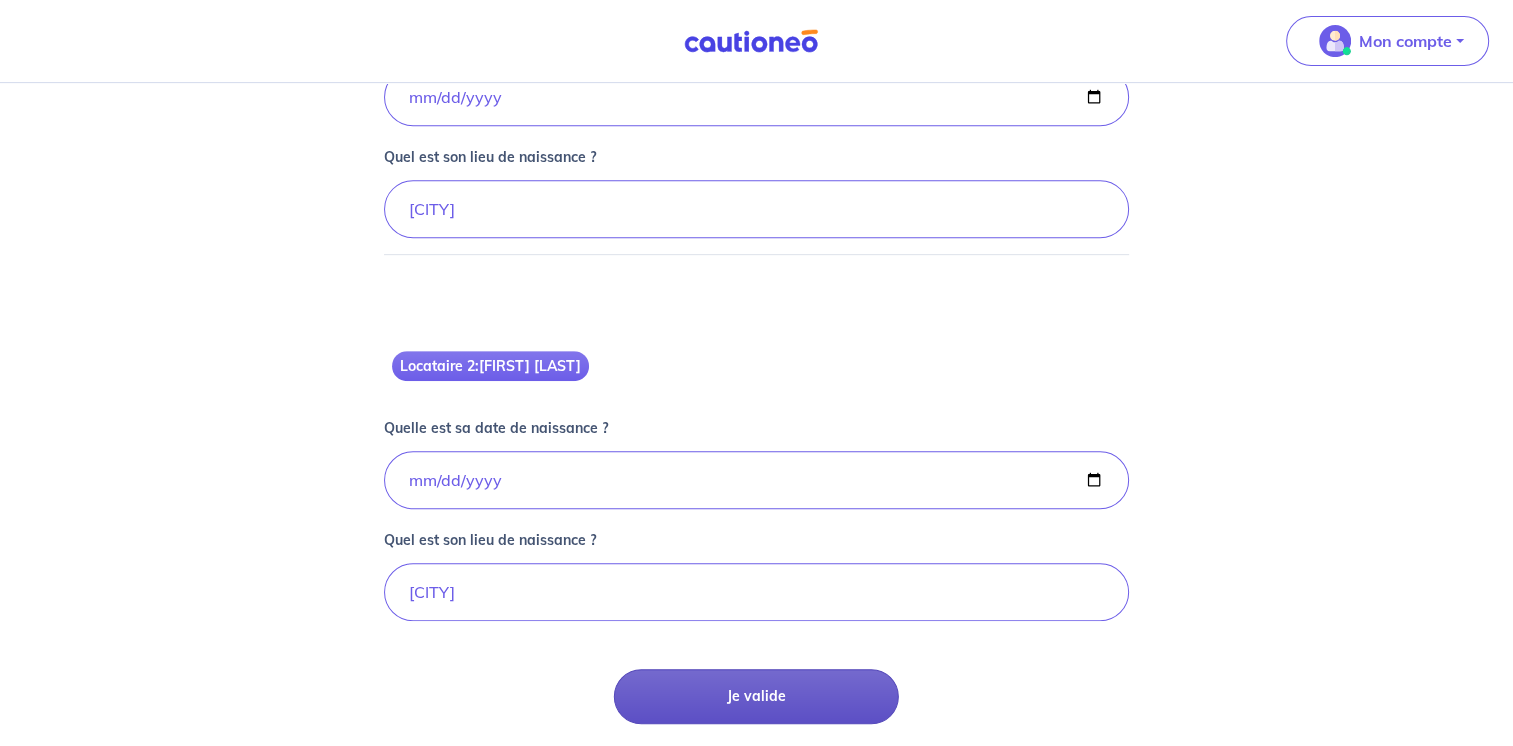 click on "Je valide" at bounding box center [756, 696] 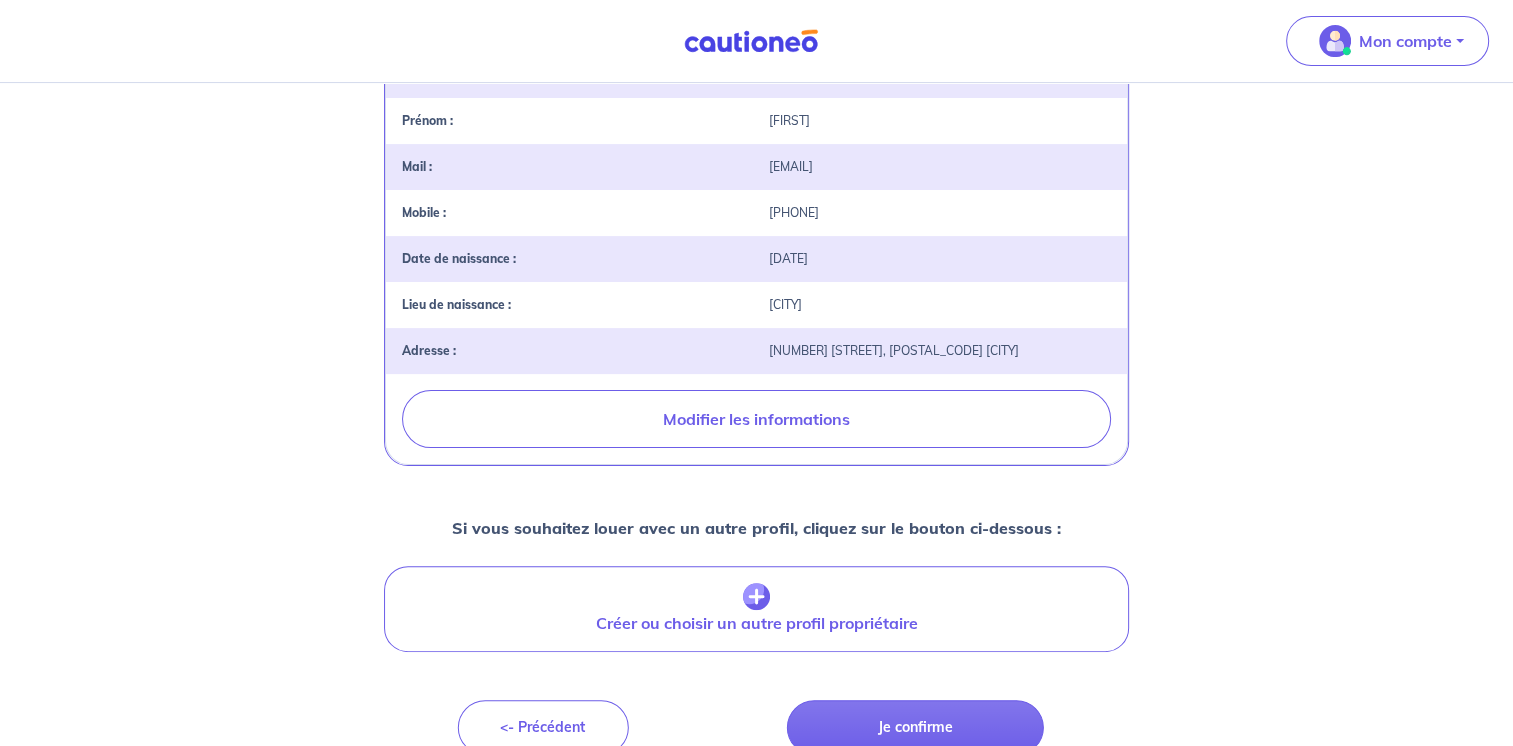 scroll, scrollTop: 505, scrollLeft: 0, axis: vertical 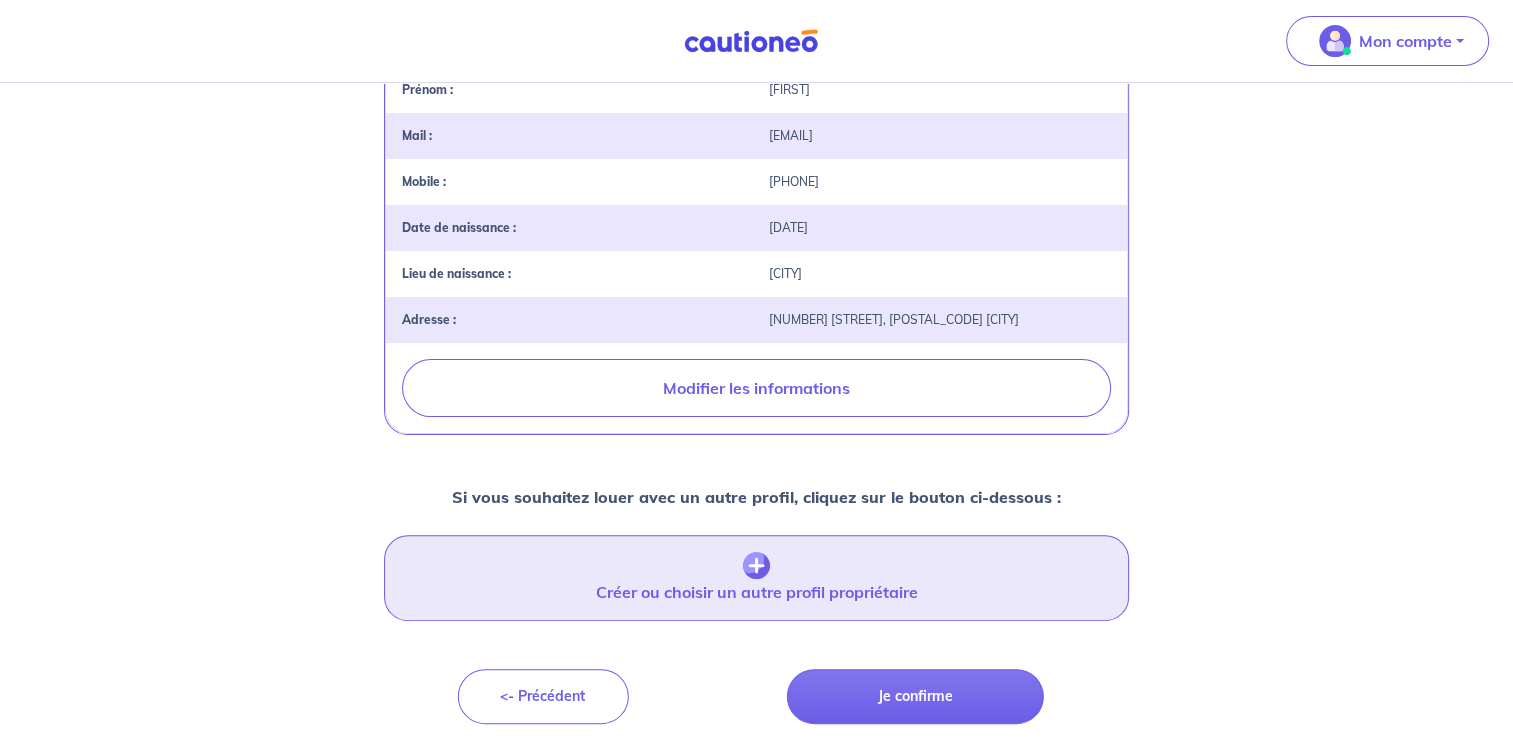 click at bounding box center [756, 566] 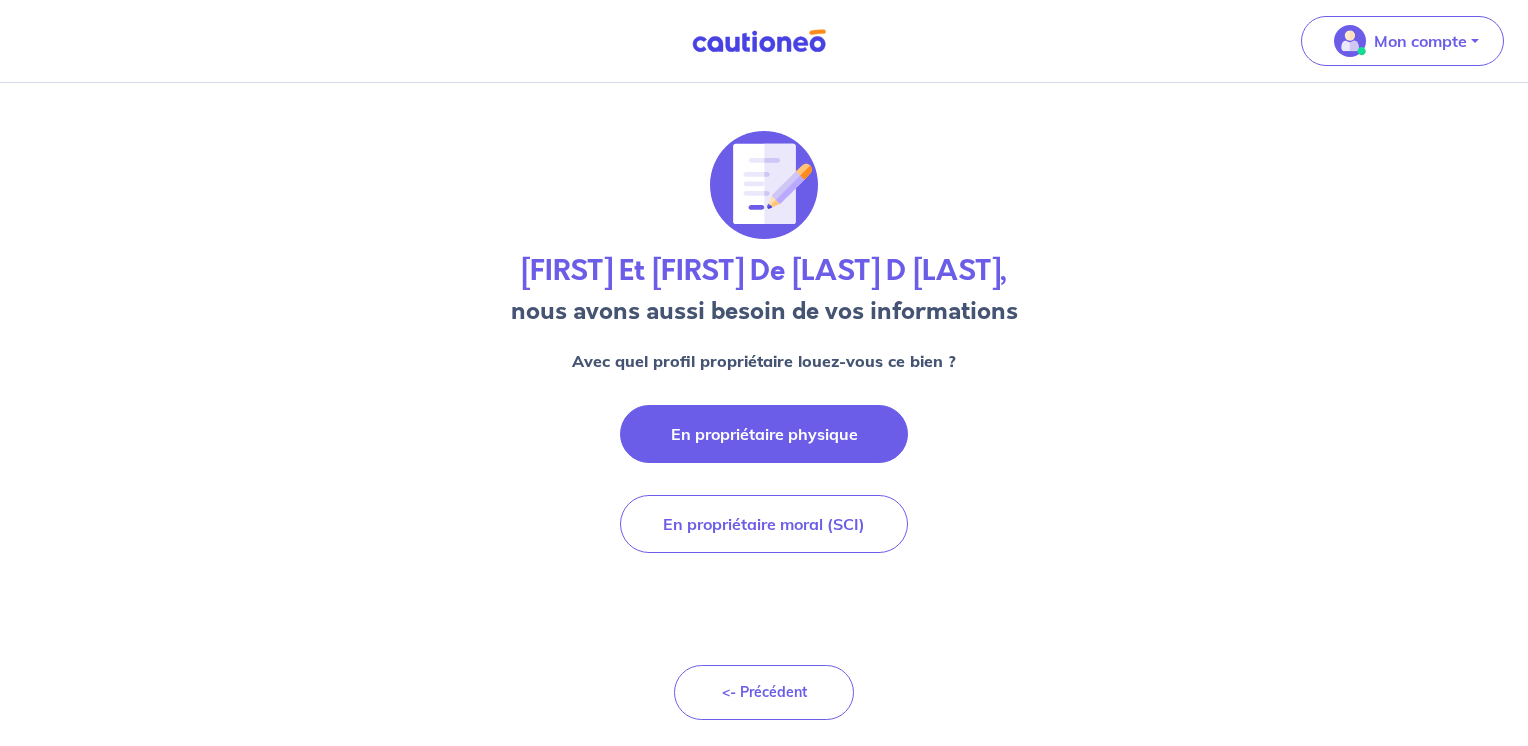 click on "En propriétaire physique" at bounding box center [764, 434] 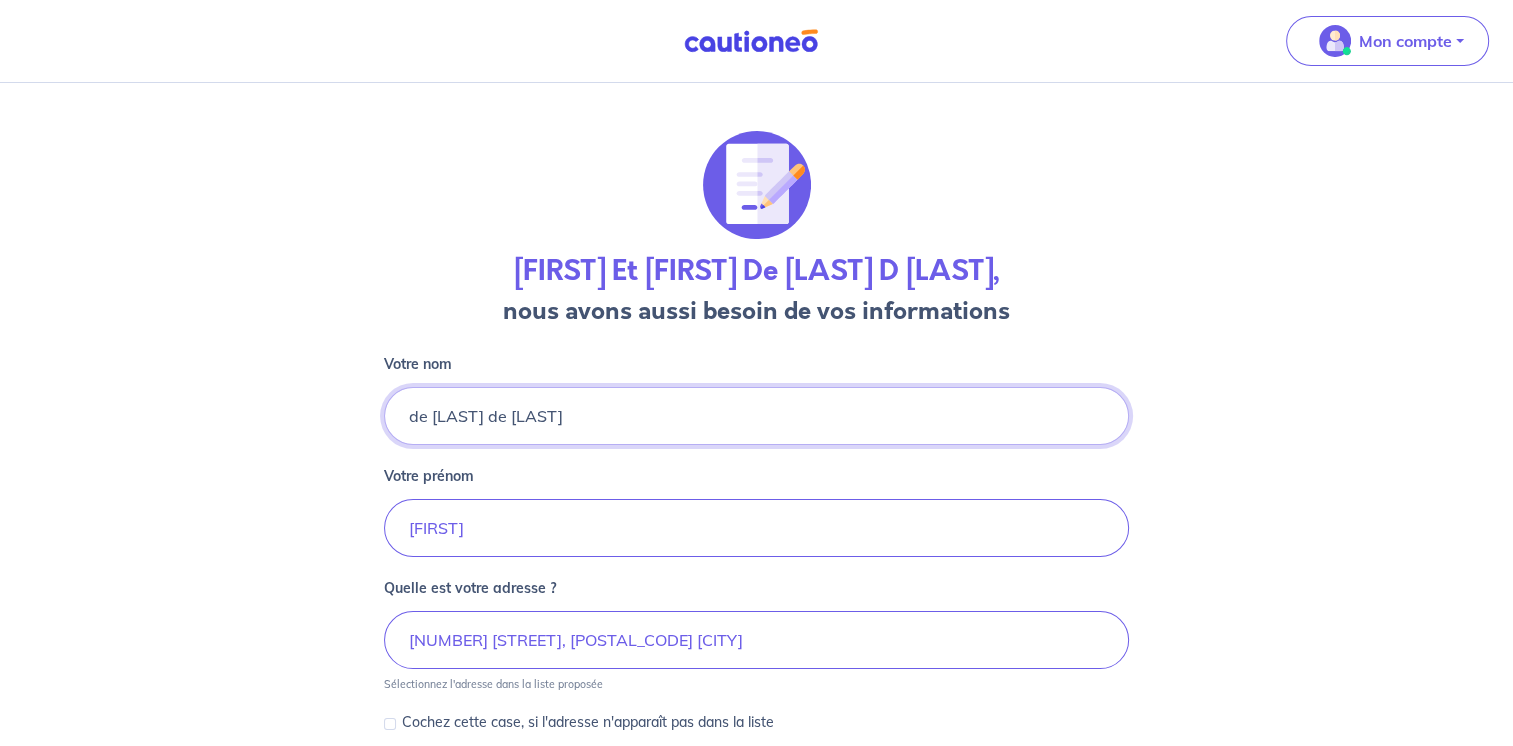 drag, startPoint x: 693, startPoint y: 421, endPoint x: 434, endPoint y: 390, distance: 260.8486 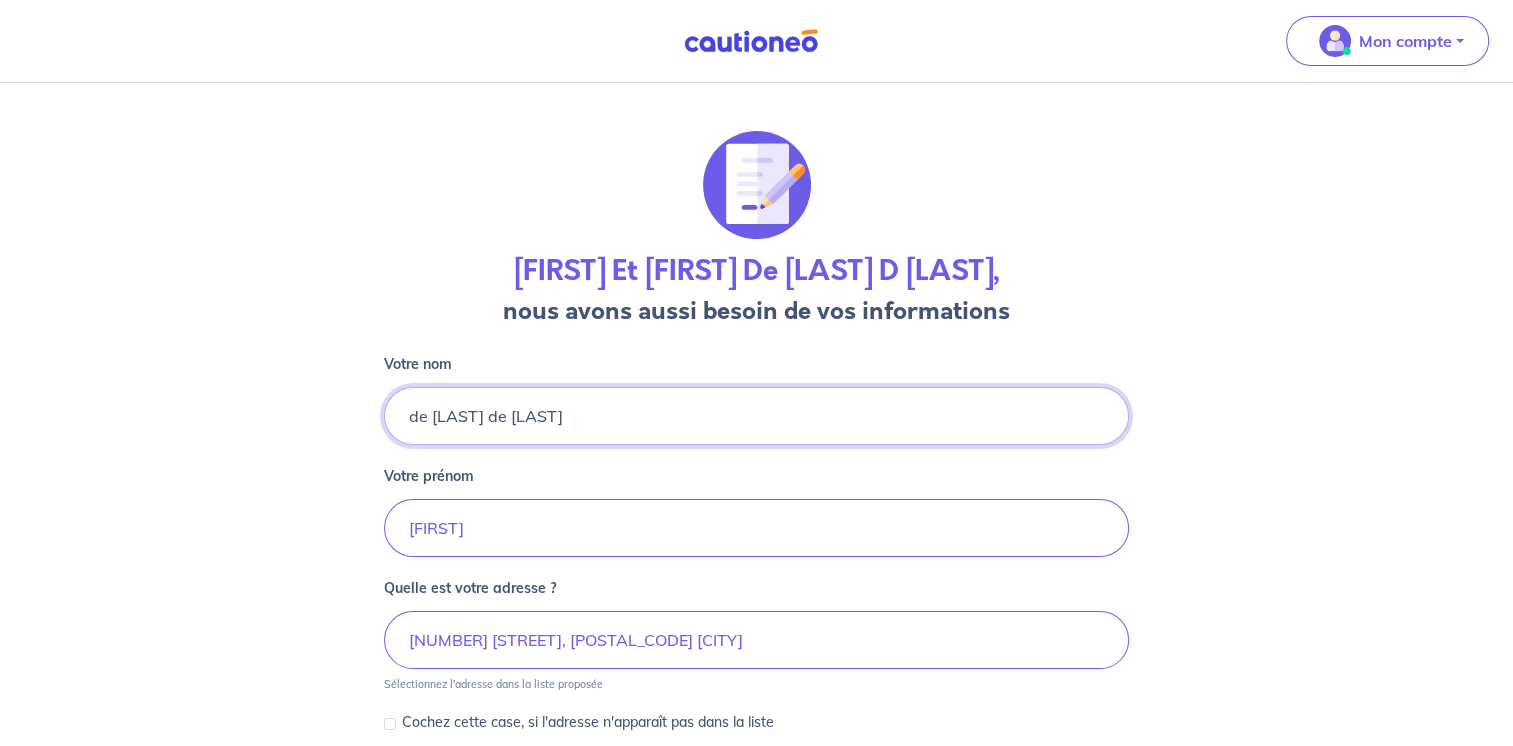 click on "de [LAST] de [LAST]" at bounding box center (756, 416) 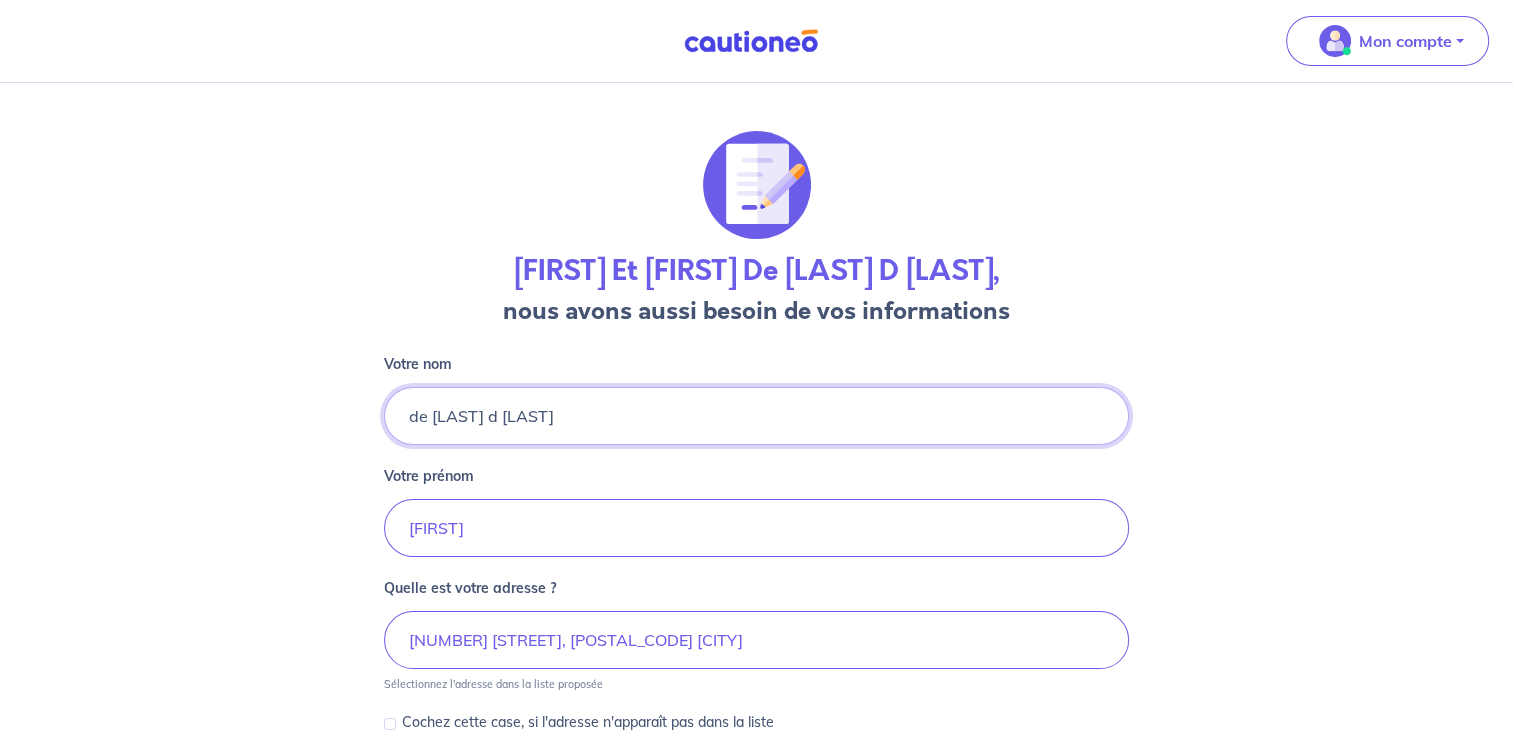 click on "de [LAST] d [LAST]" at bounding box center (756, 416) 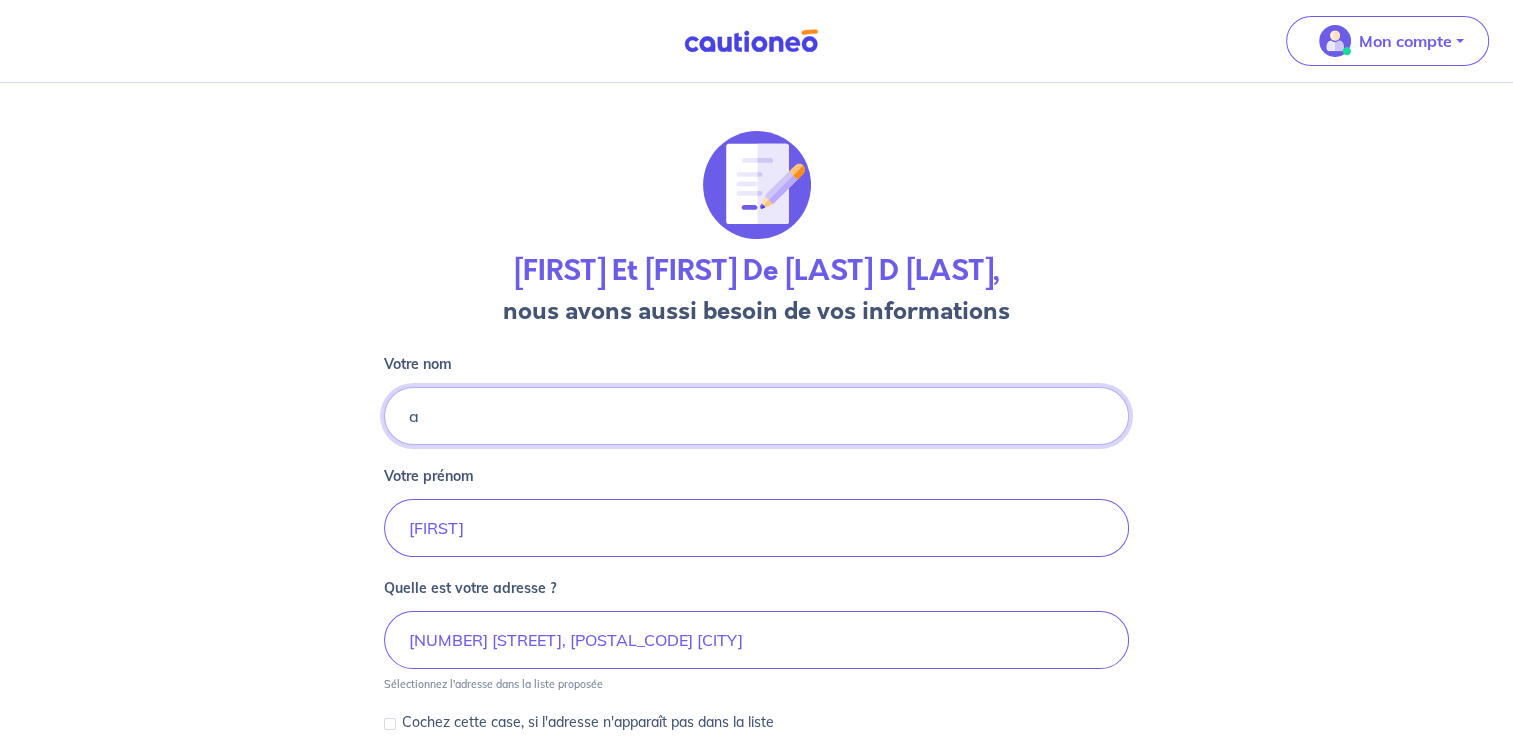 click on "a" at bounding box center (756, 416) 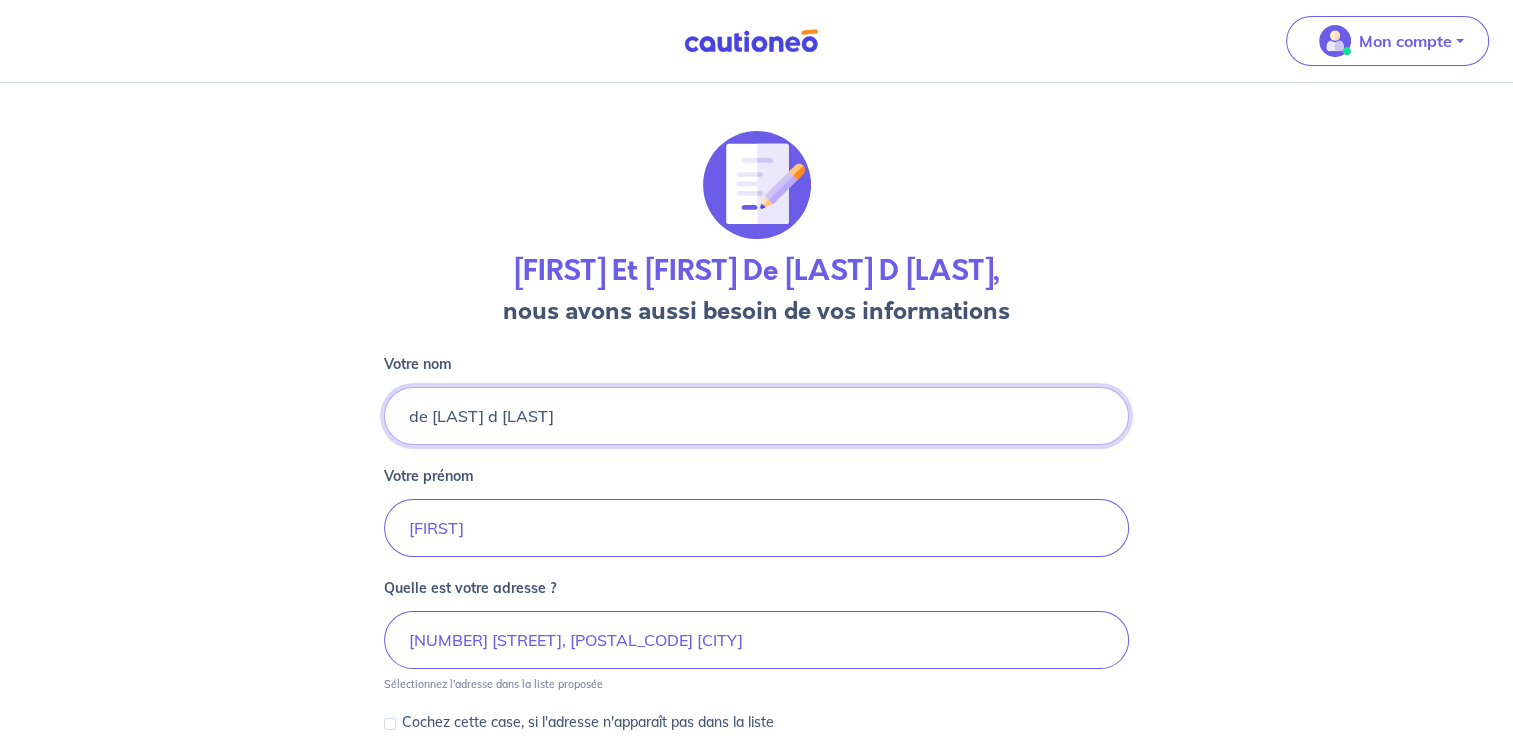 type on "de [LAST] d [LAST]" 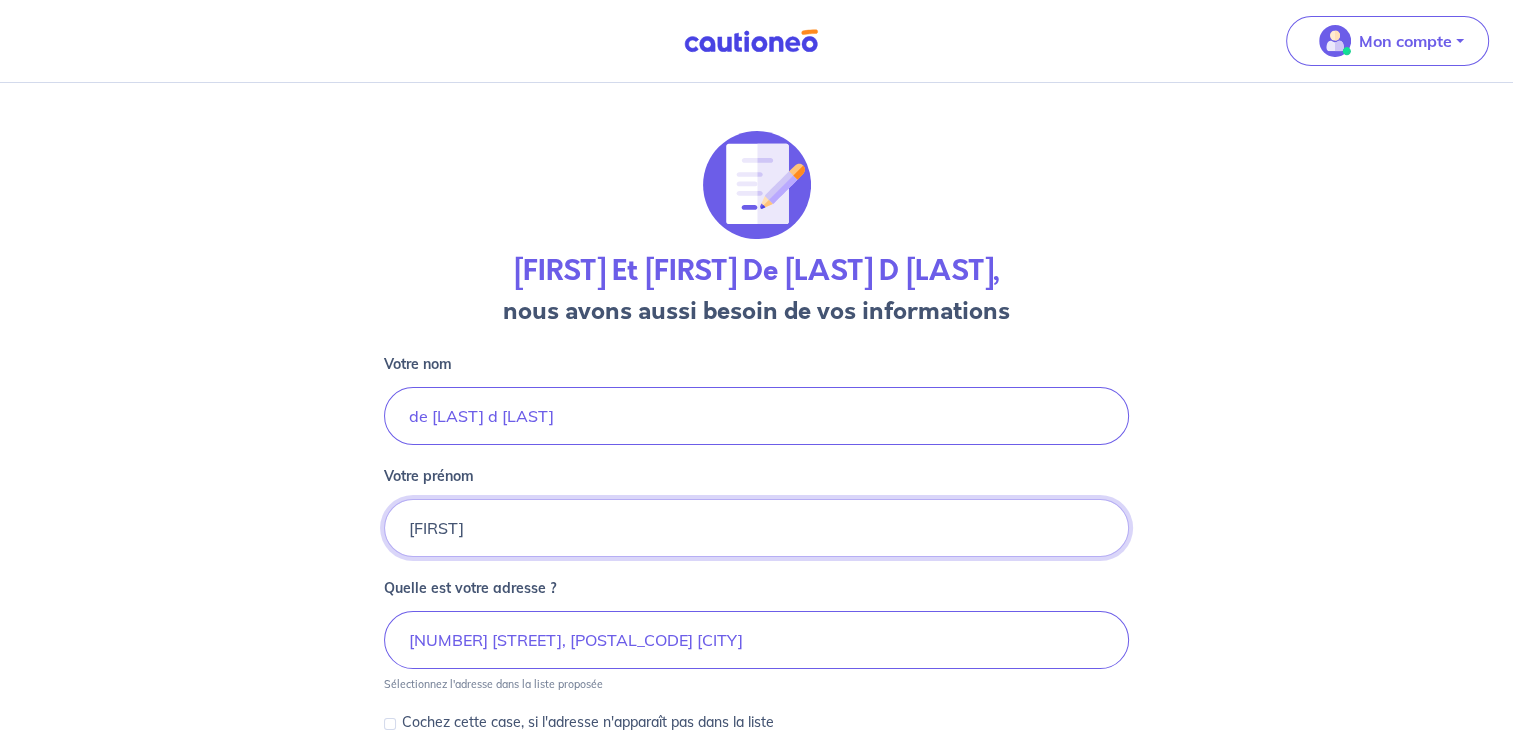 drag, startPoint x: 500, startPoint y: 517, endPoint x: 233, endPoint y: 427, distance: 281.76053 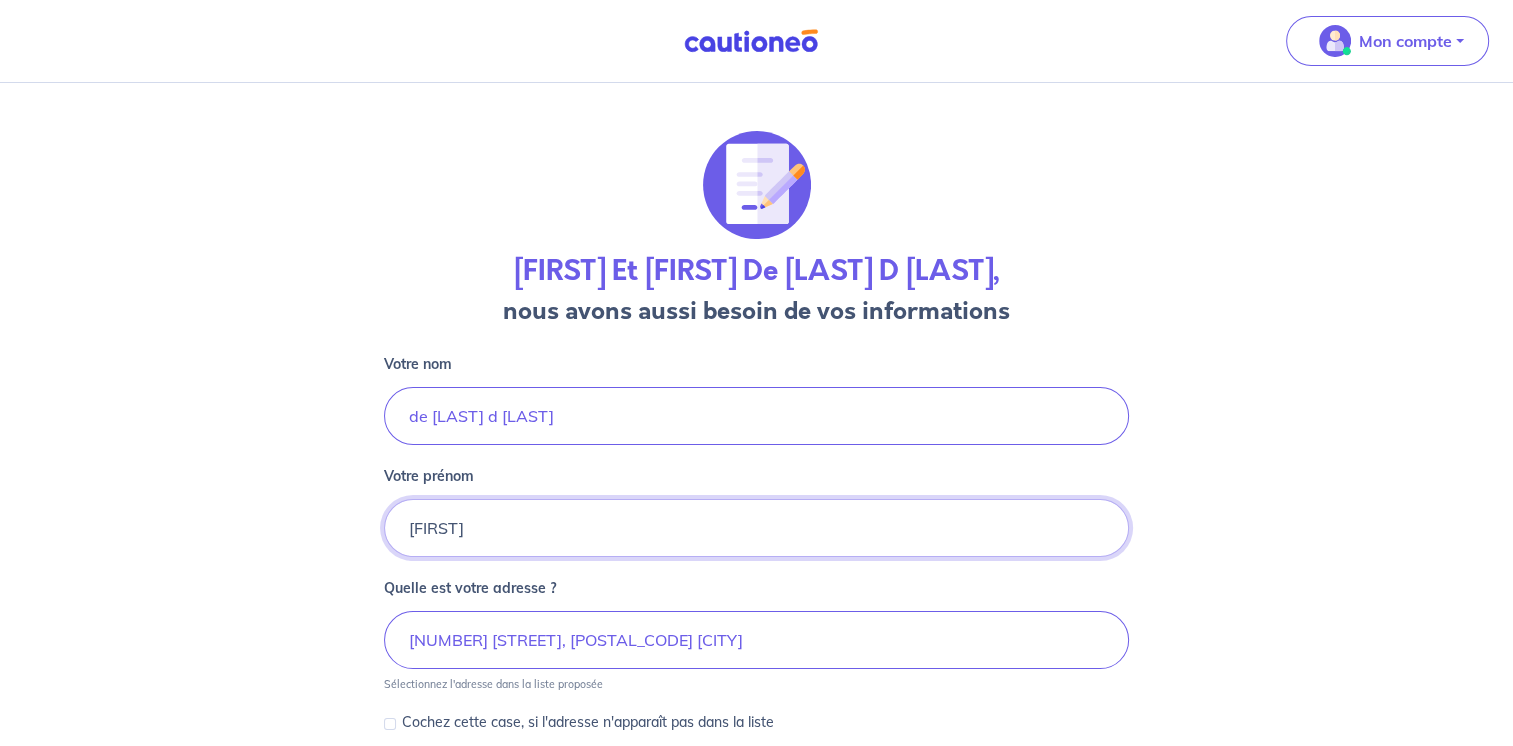 click on "[FIRST] Et [FIRST] De [LAST] D [LAST],
nous avons aussi besoin de vos informations Votre nom de [LAST] d [LAST] Votre prénom [FIRST] Quelle est votre adresse ? [NUMBER] [STREET], [POSTAL_CODE] [CITY] Sélectionnez l'adresse dans la liste proposée Cochez cette case, si l'adresse n'apparaît pas dans la liste Quelle est votre date de naissance ? [DATE] Quel est votre lieu de naissance ? [CITY] <- Précédent Je valide À  SAVOIR Actuellement, nous ne pouvons inscrire qu'un seul propriétaire sur le contrat. Si vous n'êtes pas le seul propriétaire du logement, rassurez-vous le bien est tout autant garanti." at bounding box center (756, 723) 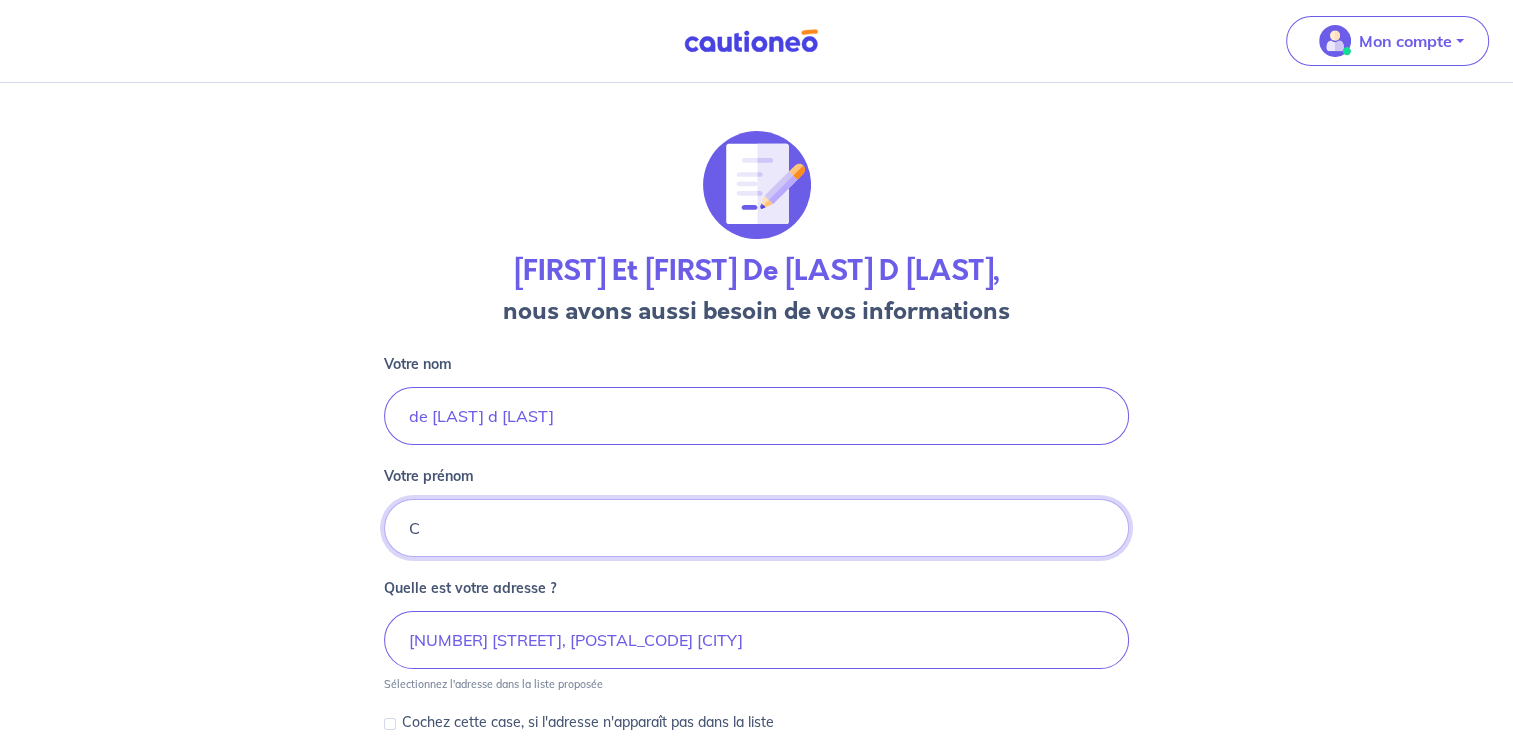 type on "[FIRST]" 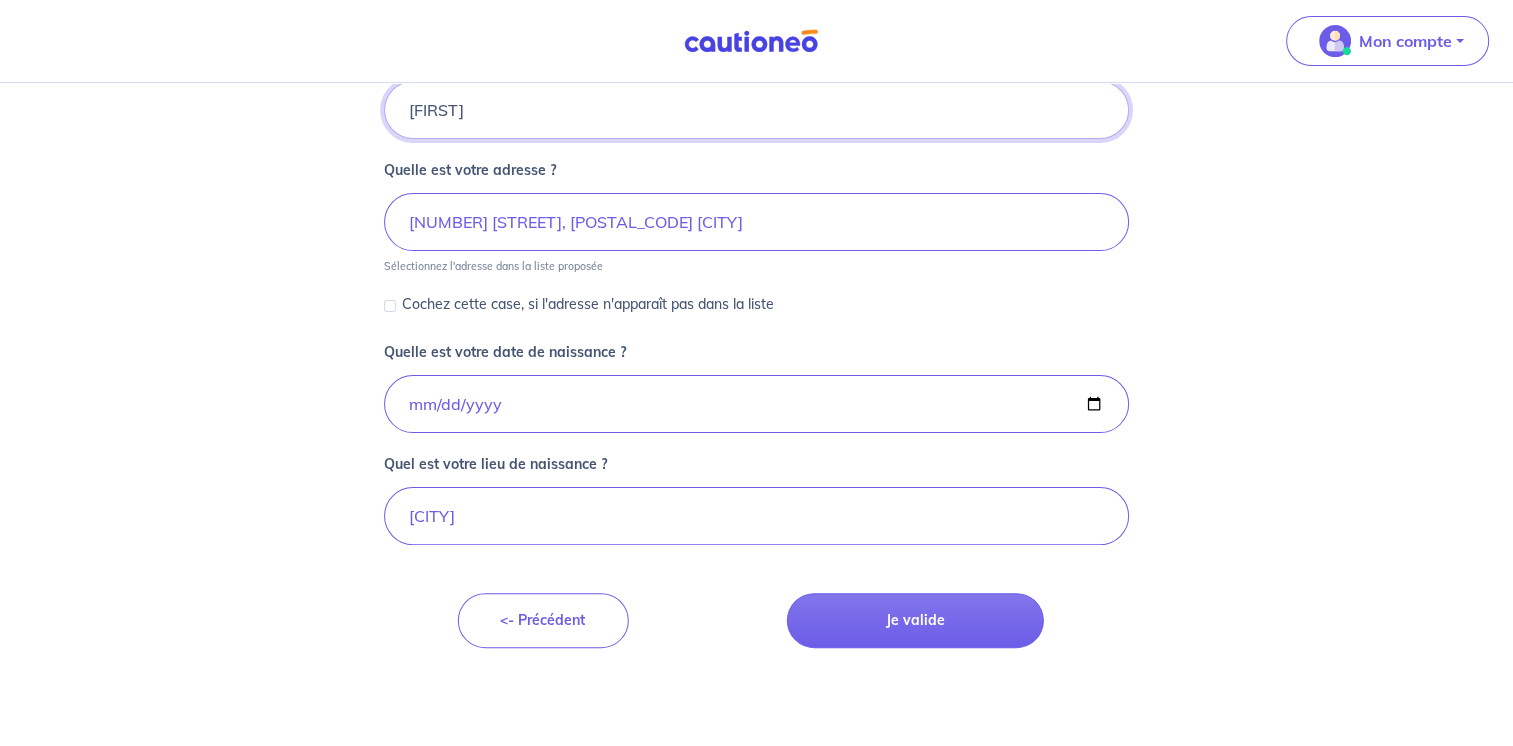 scroll, scrollTop: 451, scrollLeft: 0, axis: vertical 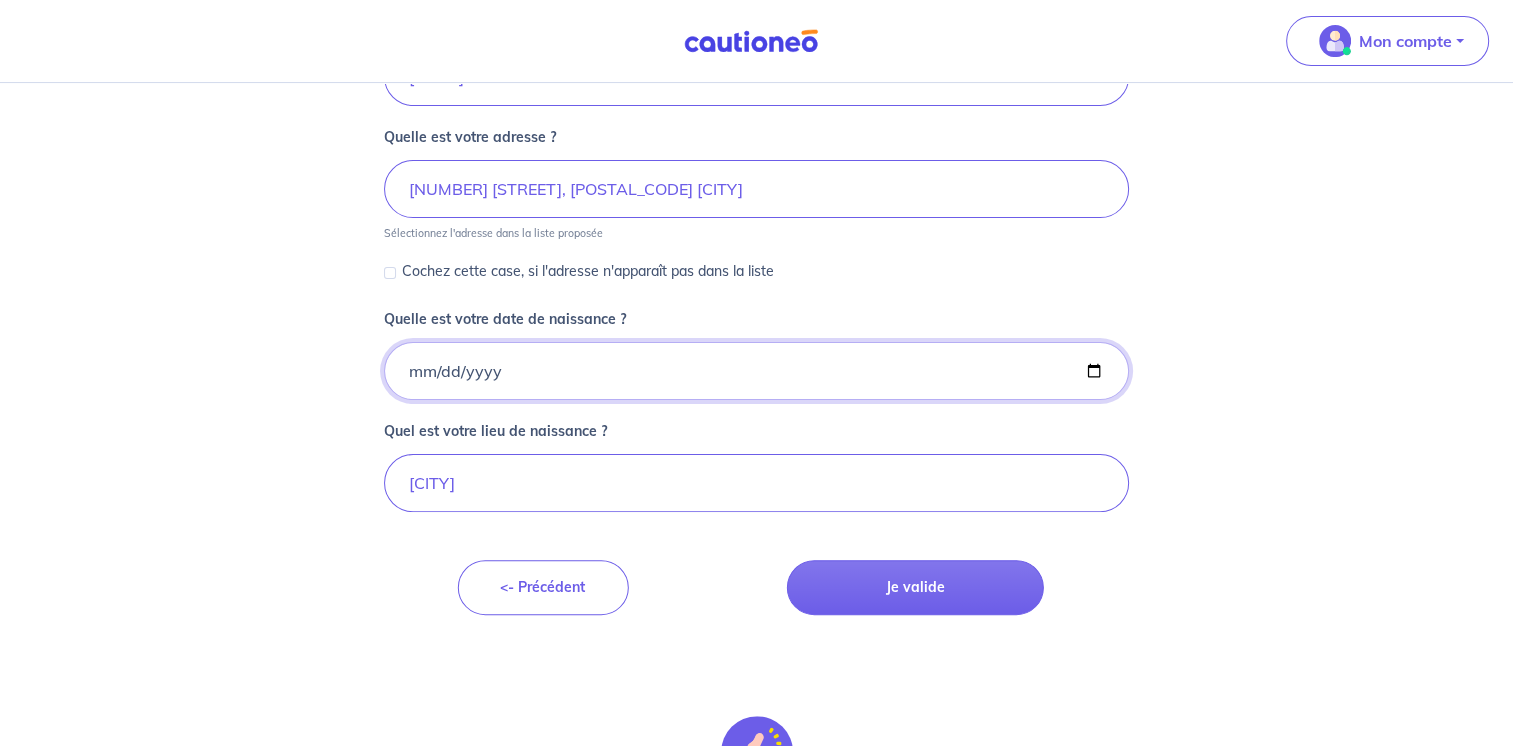 click on "[DATE]" at bounding box center [756, 371] 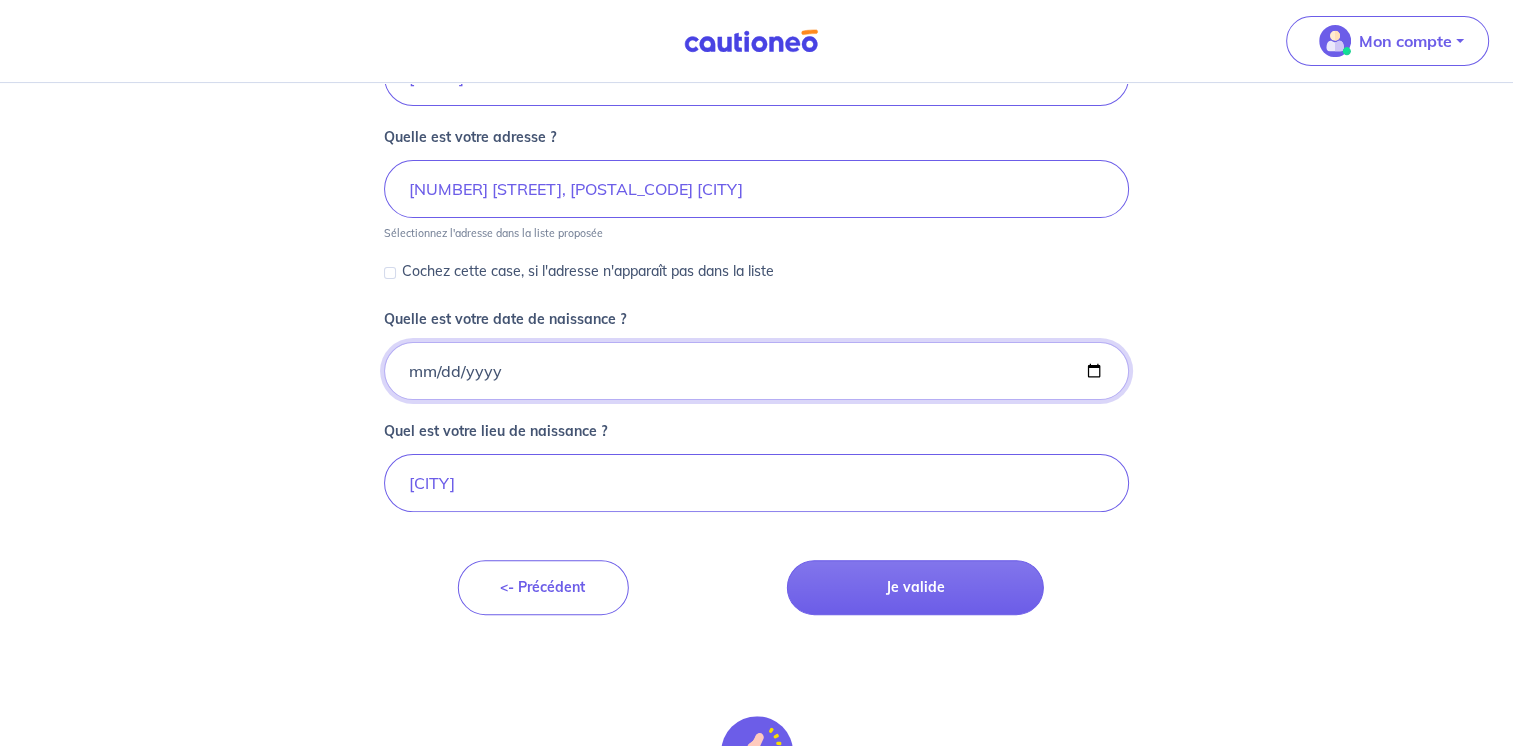 type on "[DATE]" 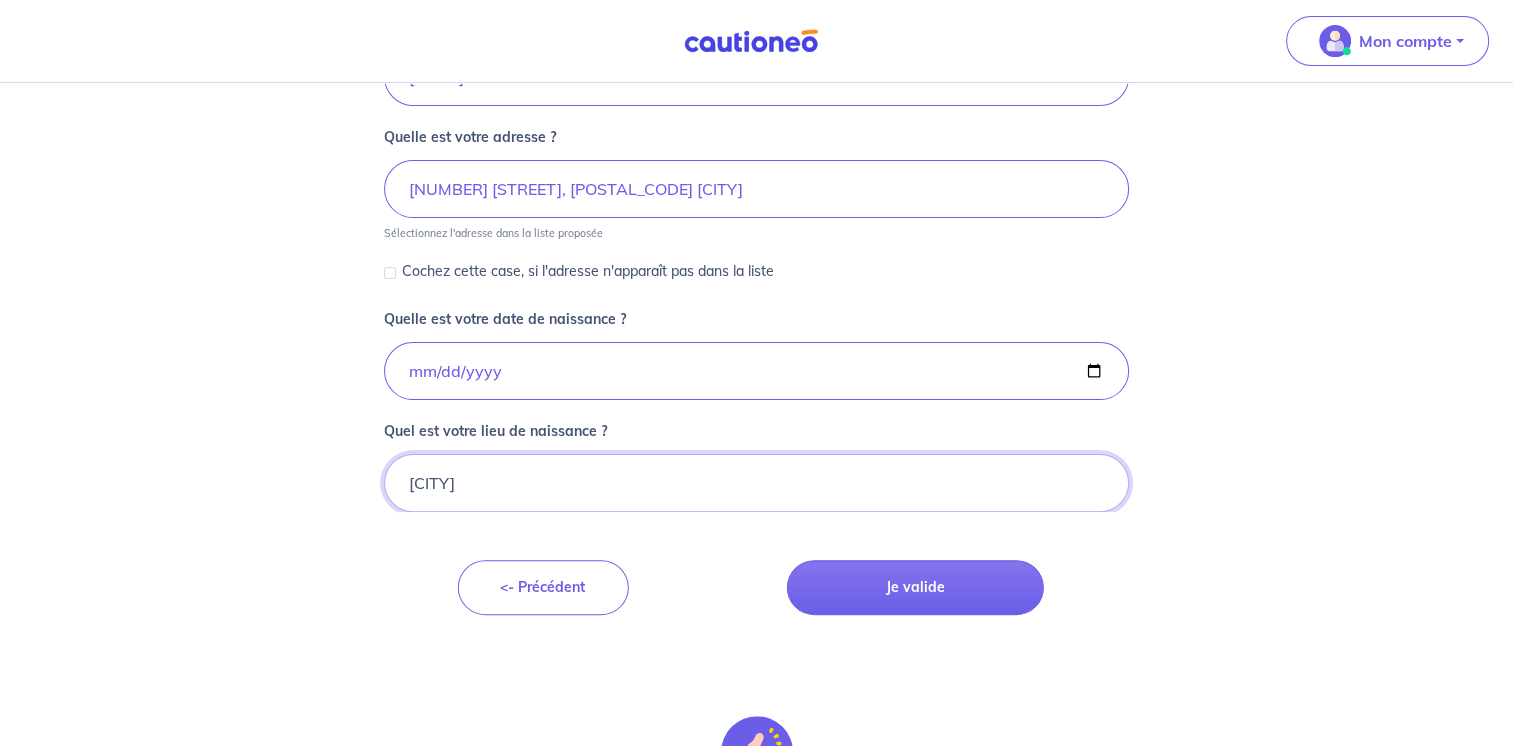 click on "[CITY]" at bounding box center [756, 483] 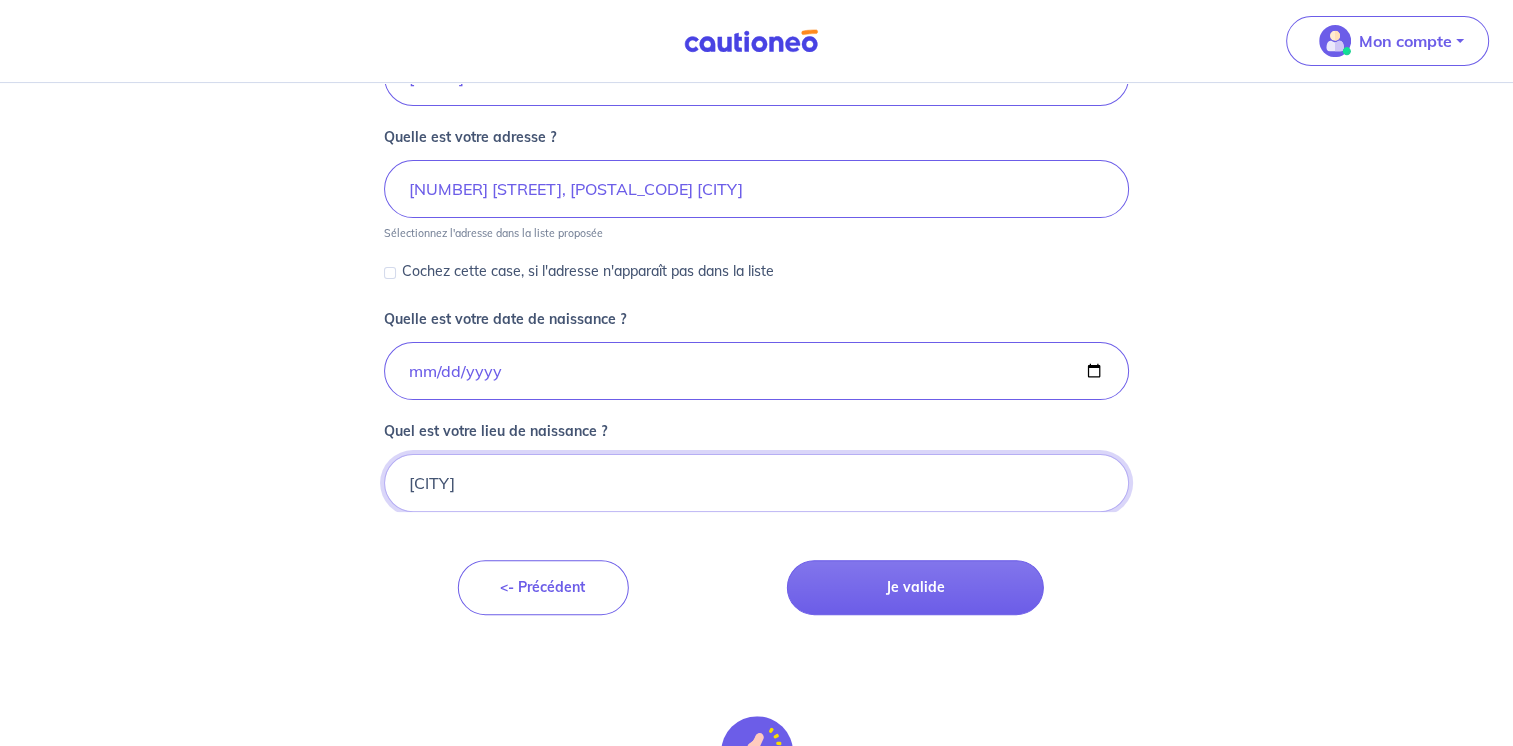 type on "[CITY]" 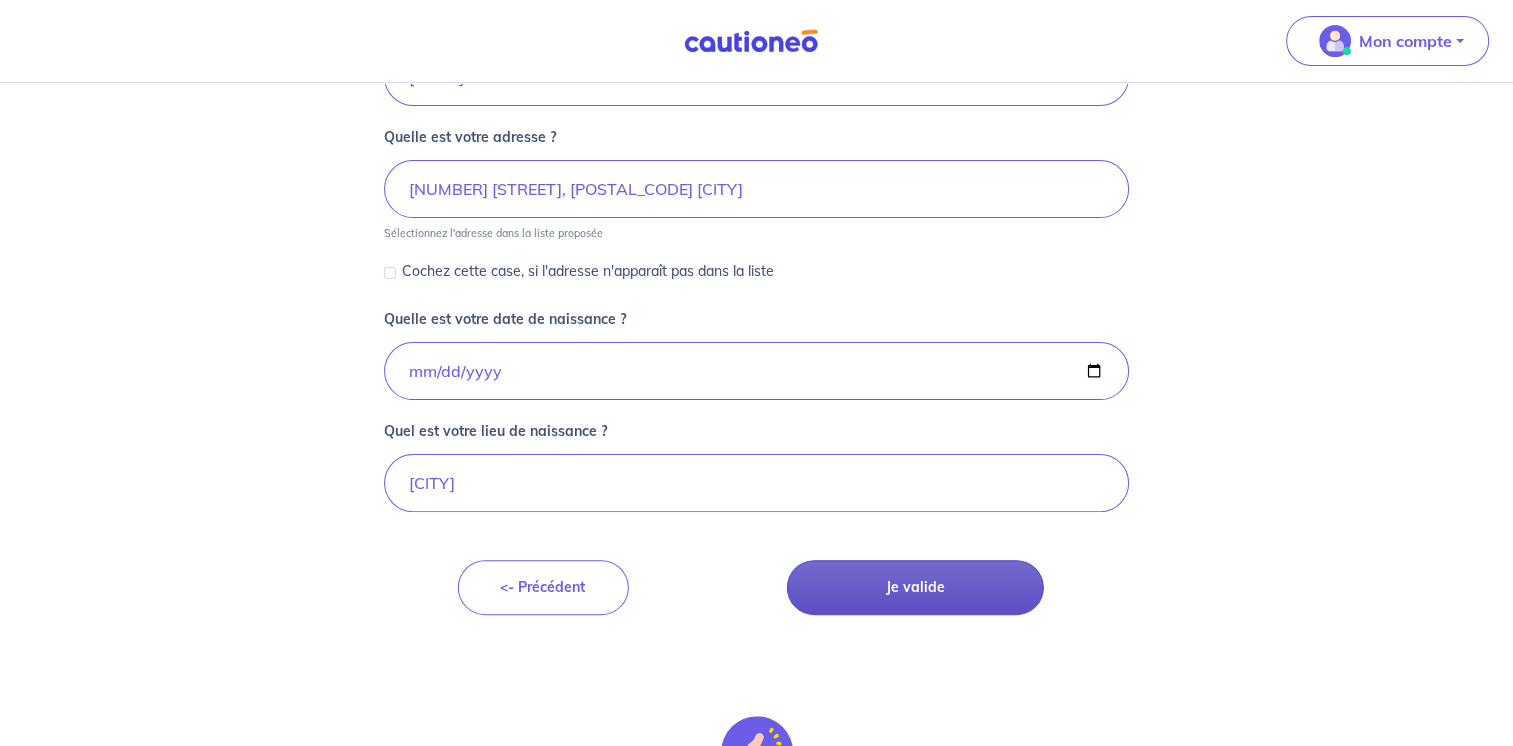 click on "Je valide" at bounding box center (915, 587) 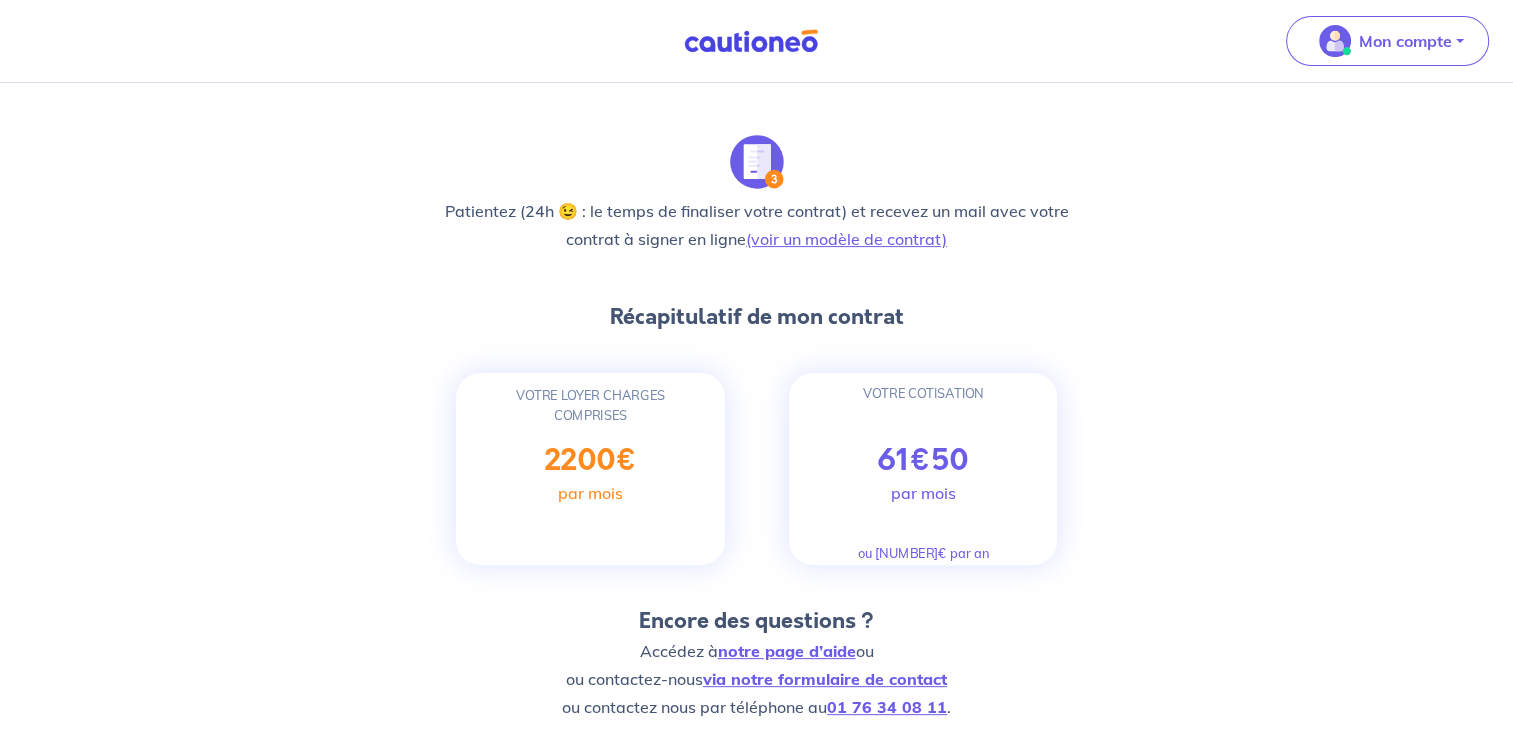 scroll, scrollTop: 633, scrollLeft: 0, axis: vertical 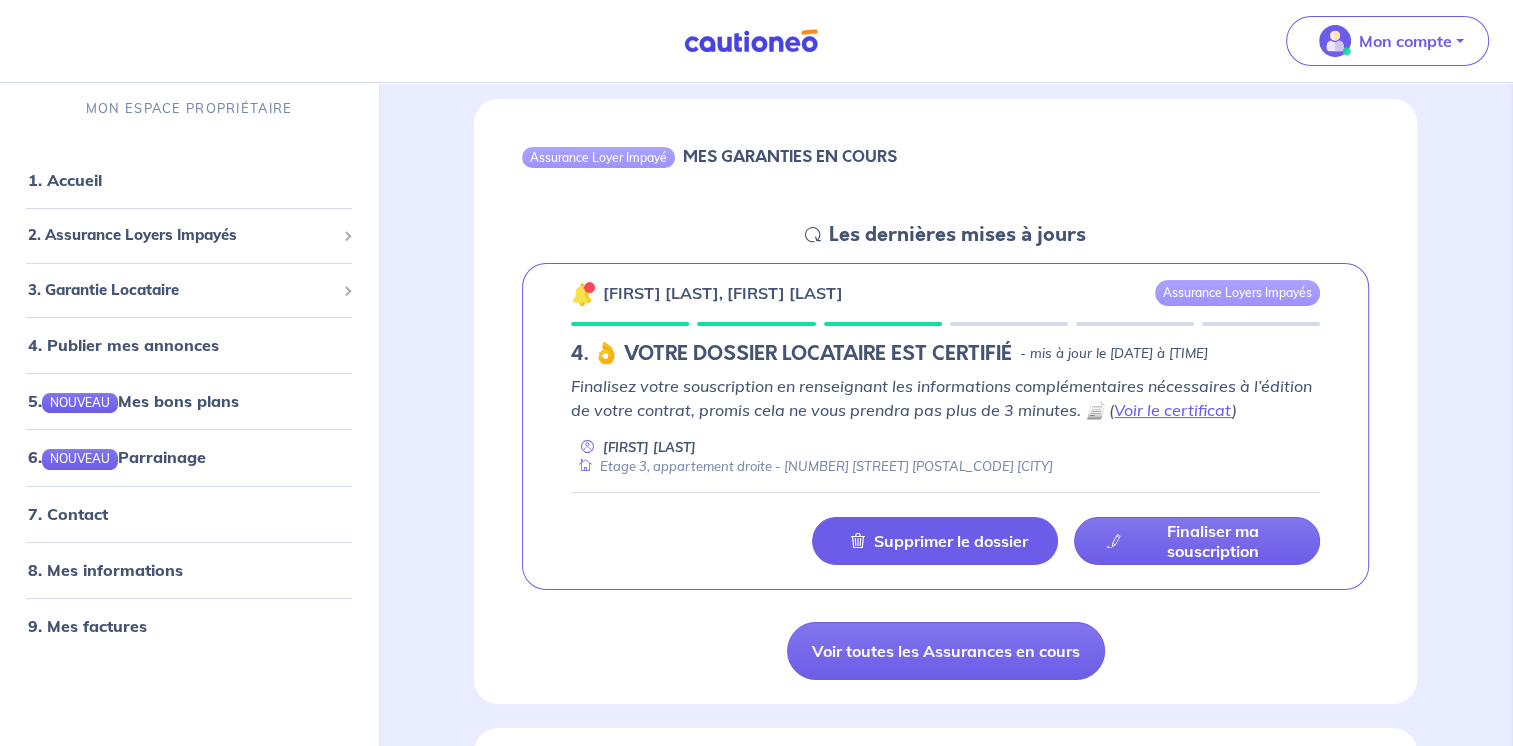 click on "ACCUEIL Bonjour [FIRST] et xavière Assurance Loyer Impayé MES GARANTIES EN COURS Les dernières mises à jours [FIRST] [LAST], [FIRST] [LAST]   Assurance Loyers Impayés 4. 👌 VOTRE DOSSIER LOCATAIRE EST CERTIFIÉ - mis à jour le [DATE] à [TIME] Finalisez votre souscription en renseignant les informations complémentaires nécessaires à l’édition de votre contrat, promis cela ne vous prendra pas plus de 3 minutes. 📄 ( Voir le certificat ) [FIRST] [LAST] Etage 3, appartement droite - [NUMBER] [STREET] [POSTAL_CODE] [CITY] Supprimer le dossier Finaliser ma souscription Voir toutes les Assurances en cours 2 Garanties pour protéger vos loyers : Garantie locataire Protégez-vous des impayés
GRATUITEMENT  avec la 1ère Assurance
Loyers Impayés à charge du locataire. Tester un dossier Assurance loyers impayés Protégez vos loyers avec notre
Assurance de Loyers Impayés
PREMIUM (à partir de 9,90€/mois). Tester un dossier Garantie locataire Assurance Loyer Impayé
-" at bounding box center (945, 1362) 